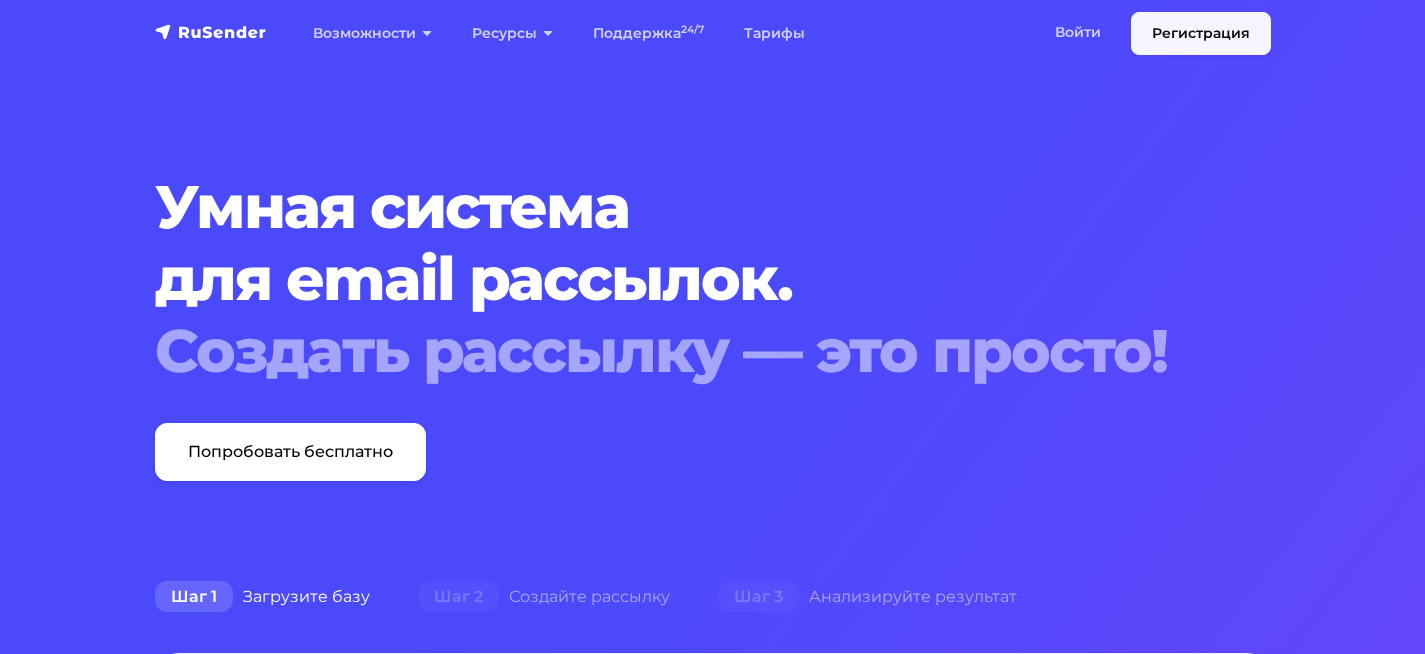 scroll, scrollTop: 0, scrollLeft: 0, axis: both 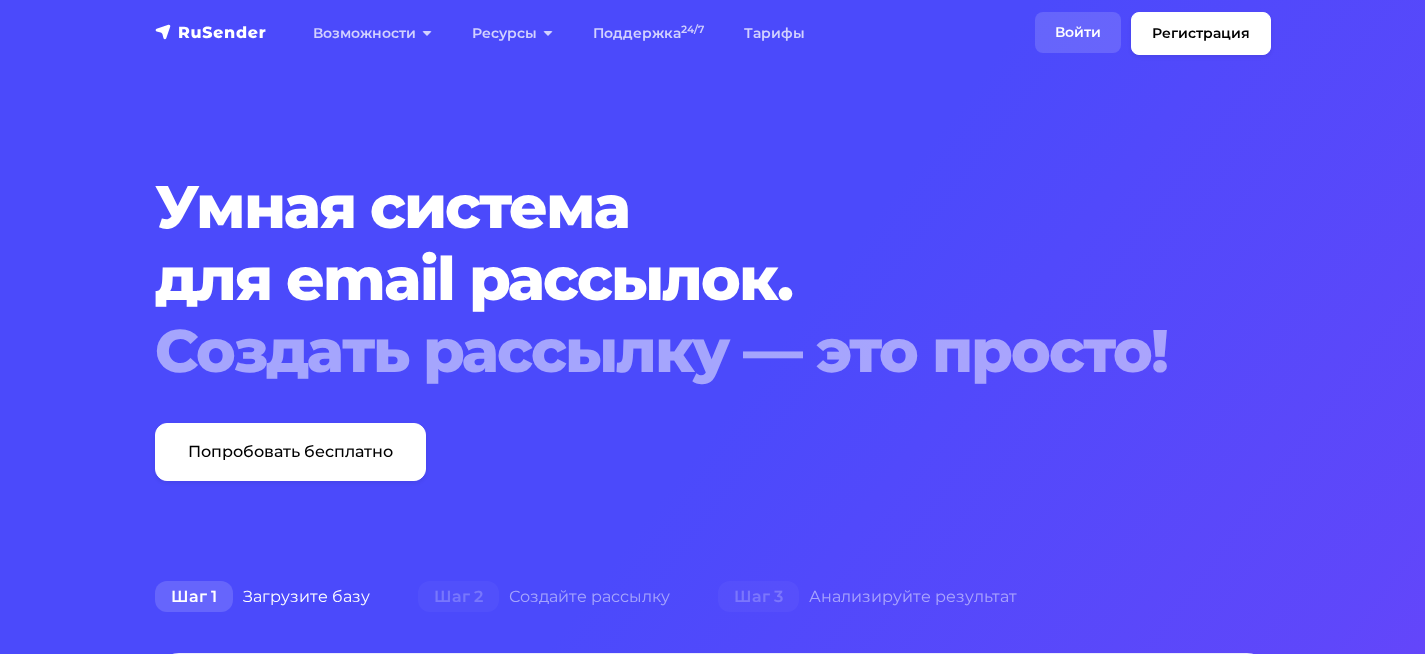 drag, startPoint x: 1052, startPoint y: 29, endPoint x: 1081, endPoint y: 78, distance: 56.938564 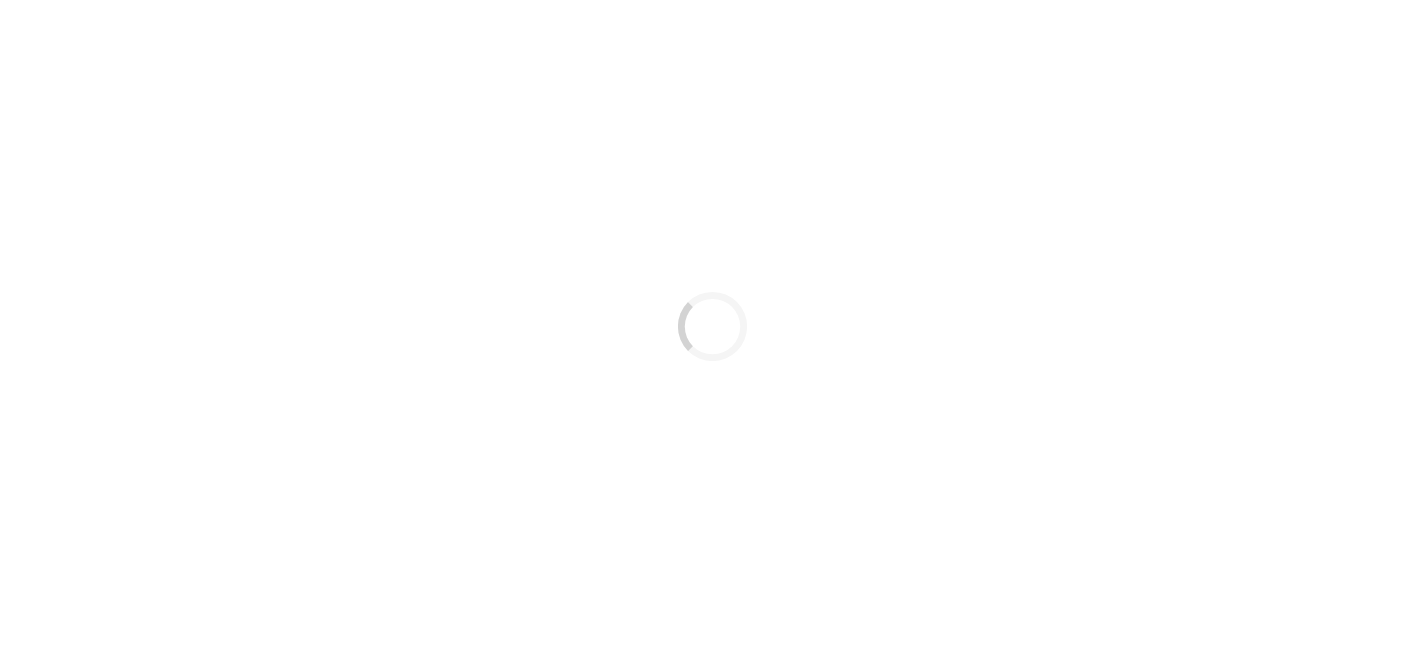 scroll, scrollTop: 0, scrollLeft: 0, axis: both 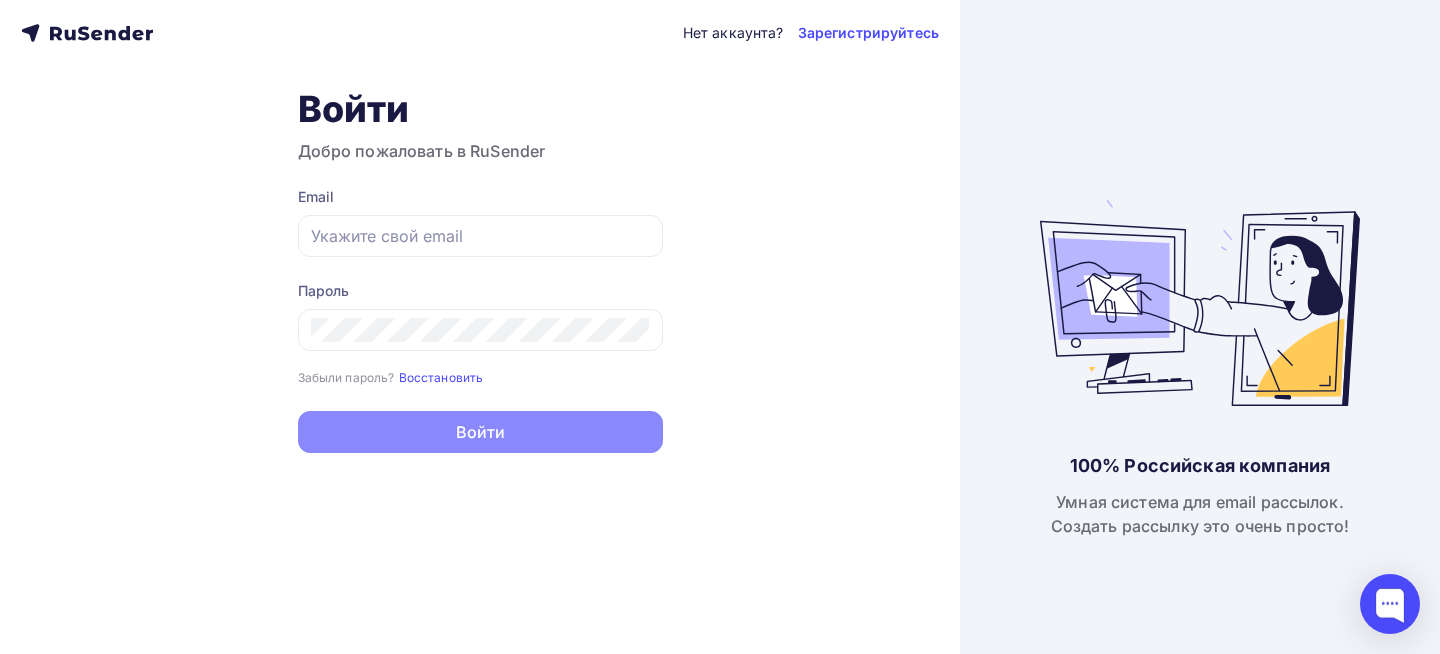 type on "[EMAIL]" 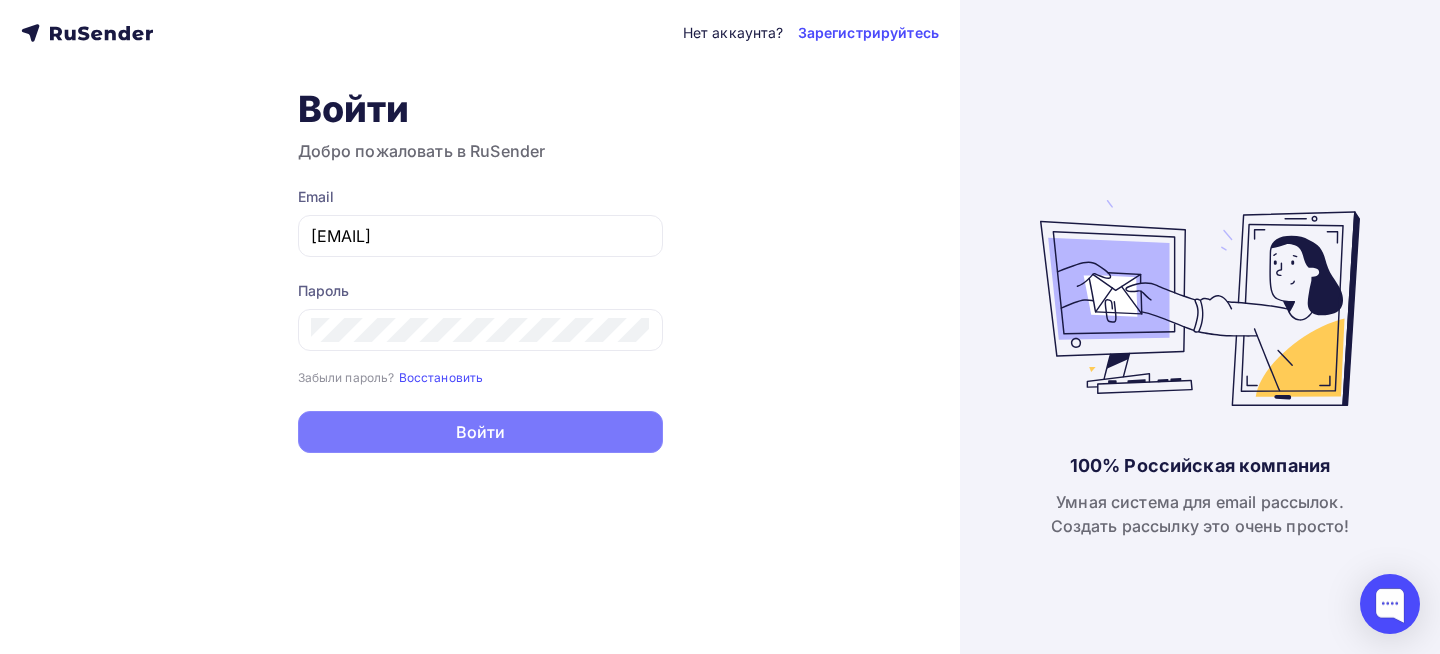 click on "Войти" at bounding box center [480, 432] 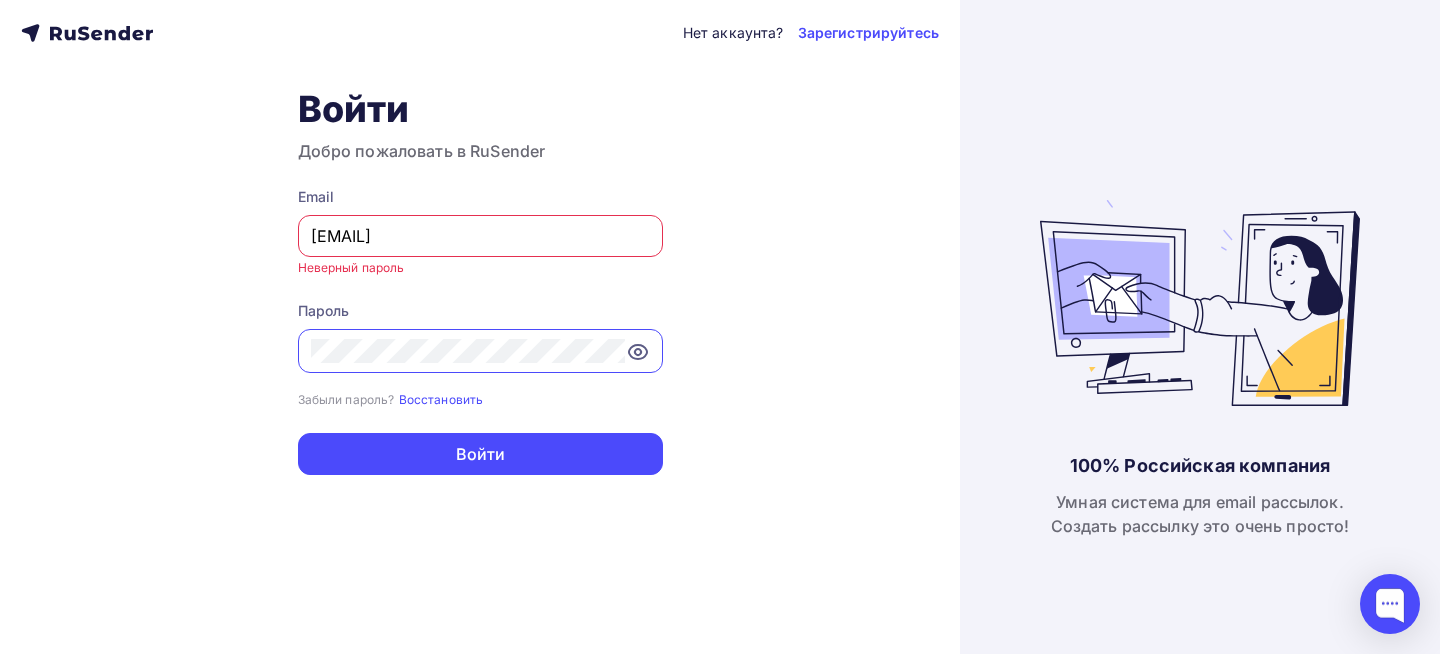 click 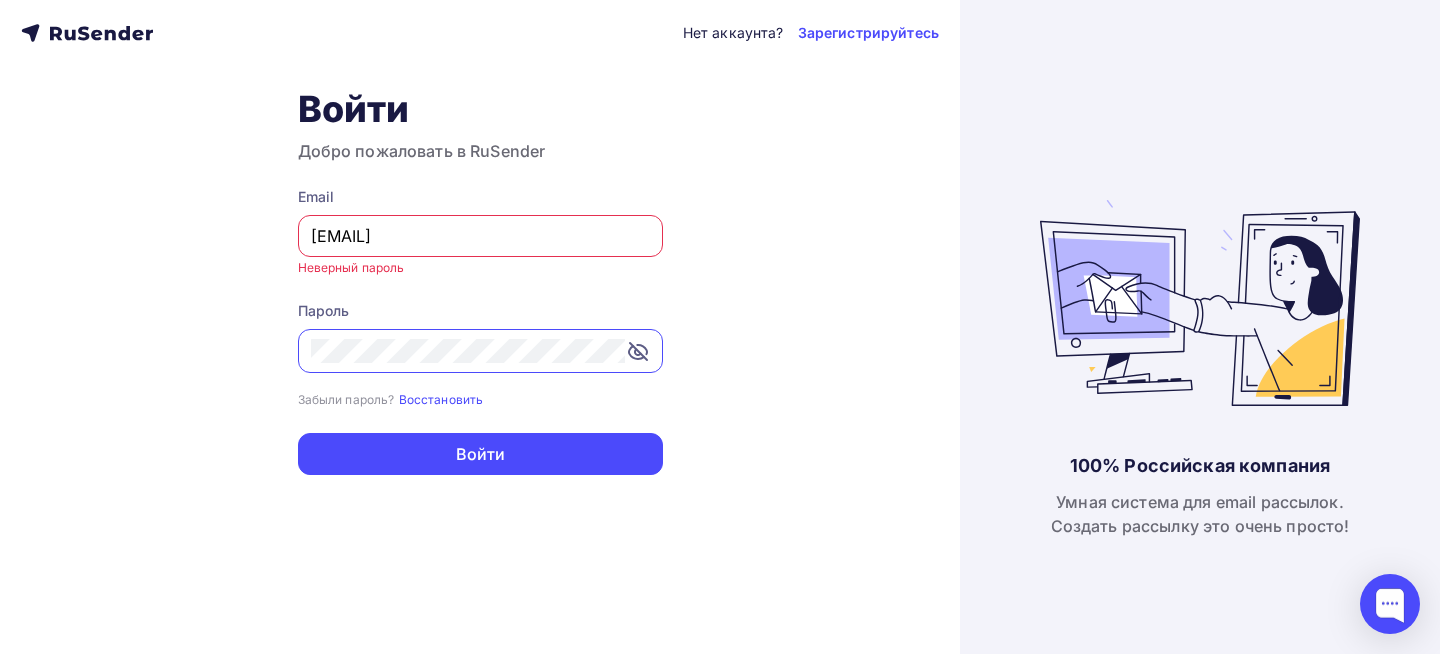 click on "Нет аккаунта?   Зарегистрируйтесь   Войти
Добро пожаловать в RuSender
Email    [EMAIL]           Неверный пароль
Пароль                      Забыли пароль?   Восстановить
Забыли пароль?
Восстановить
Войти
Нет аккаунта?
Зарегистрируйтесь" at bounding box center (480, 327) 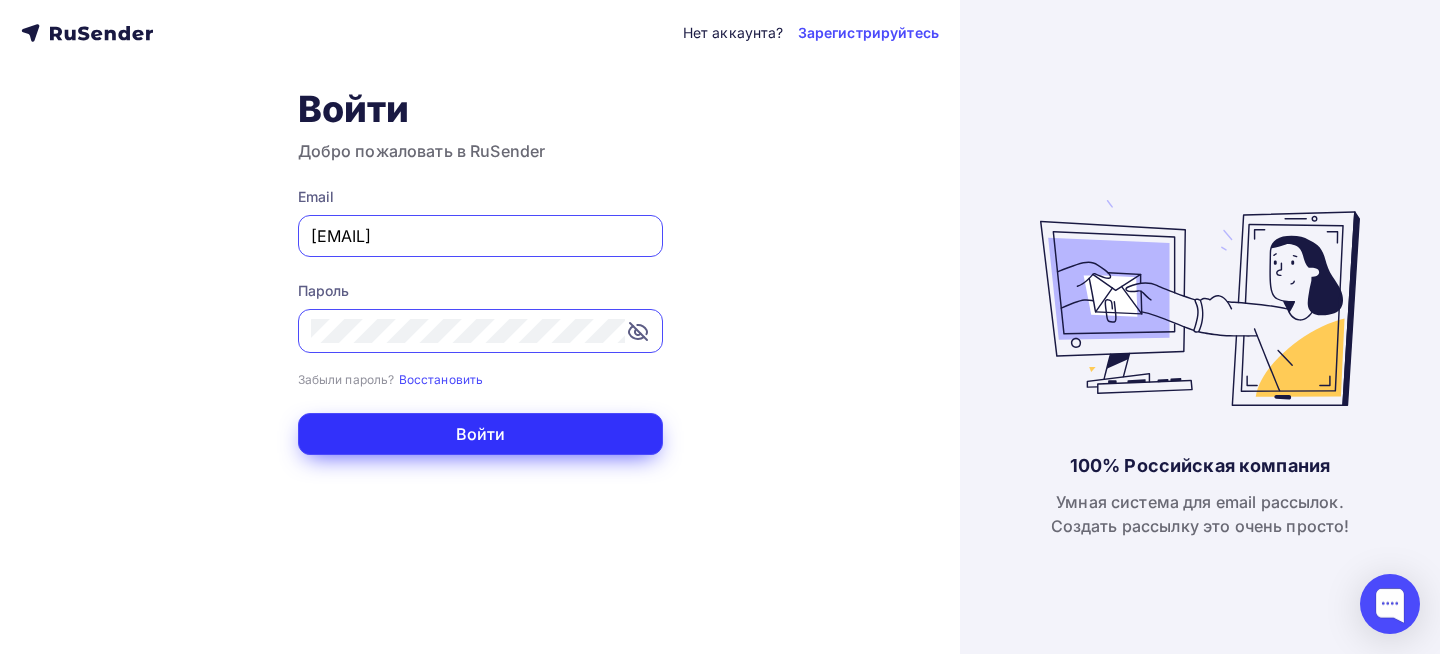 click on "Войти" at bounding box center (480, 434) 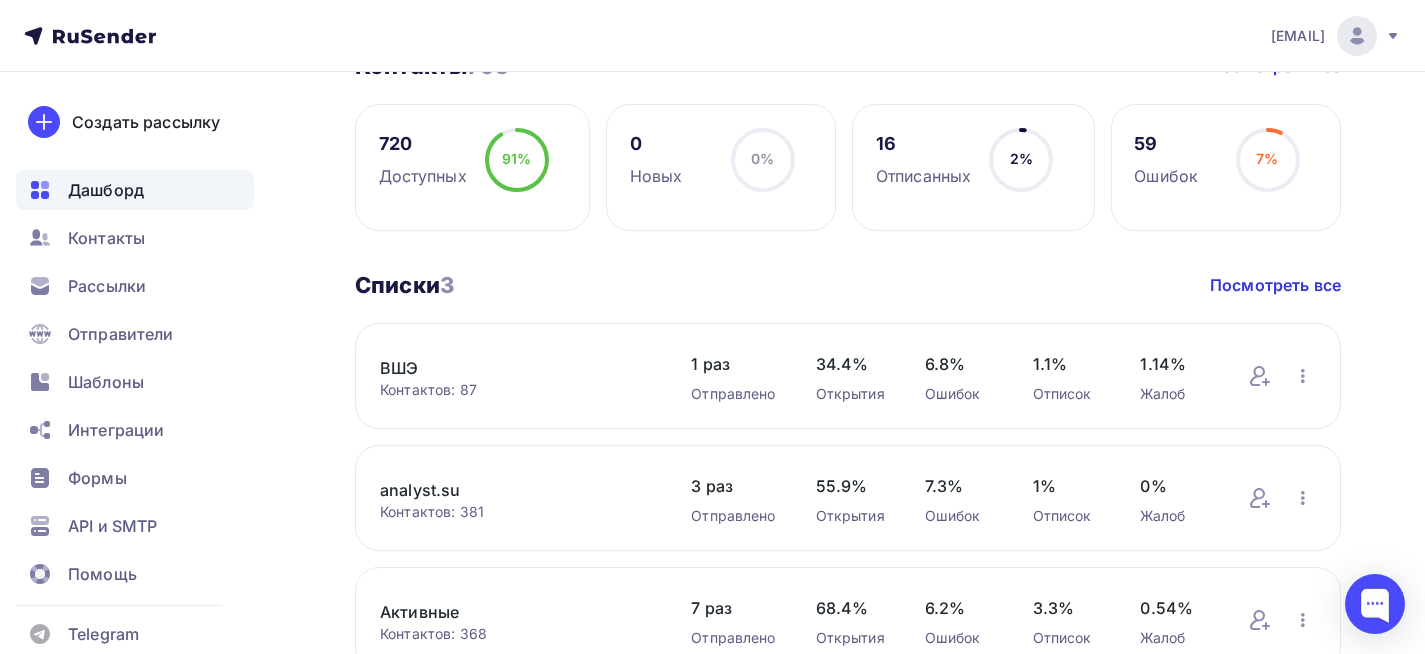 scroll, scrollTop: 500, scrollLeft: 0, axis: vertical 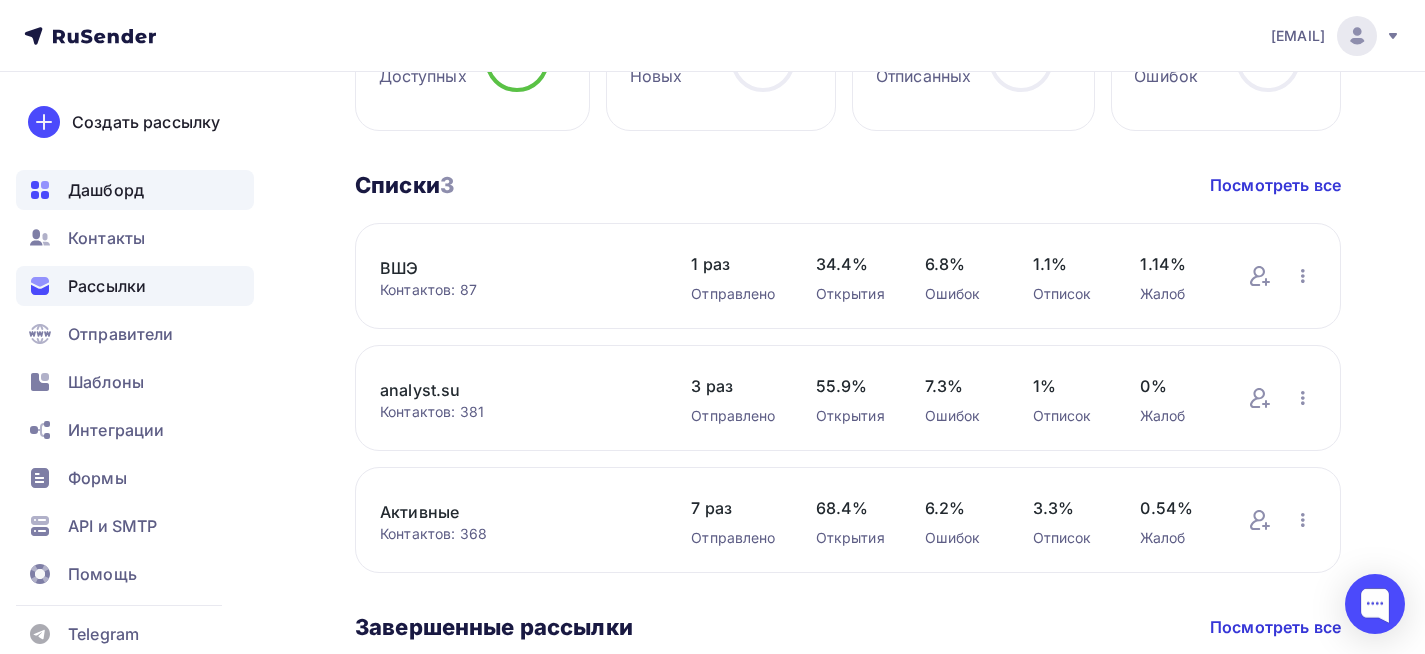 click on "Рассылки" at bounding box center (107, 286) 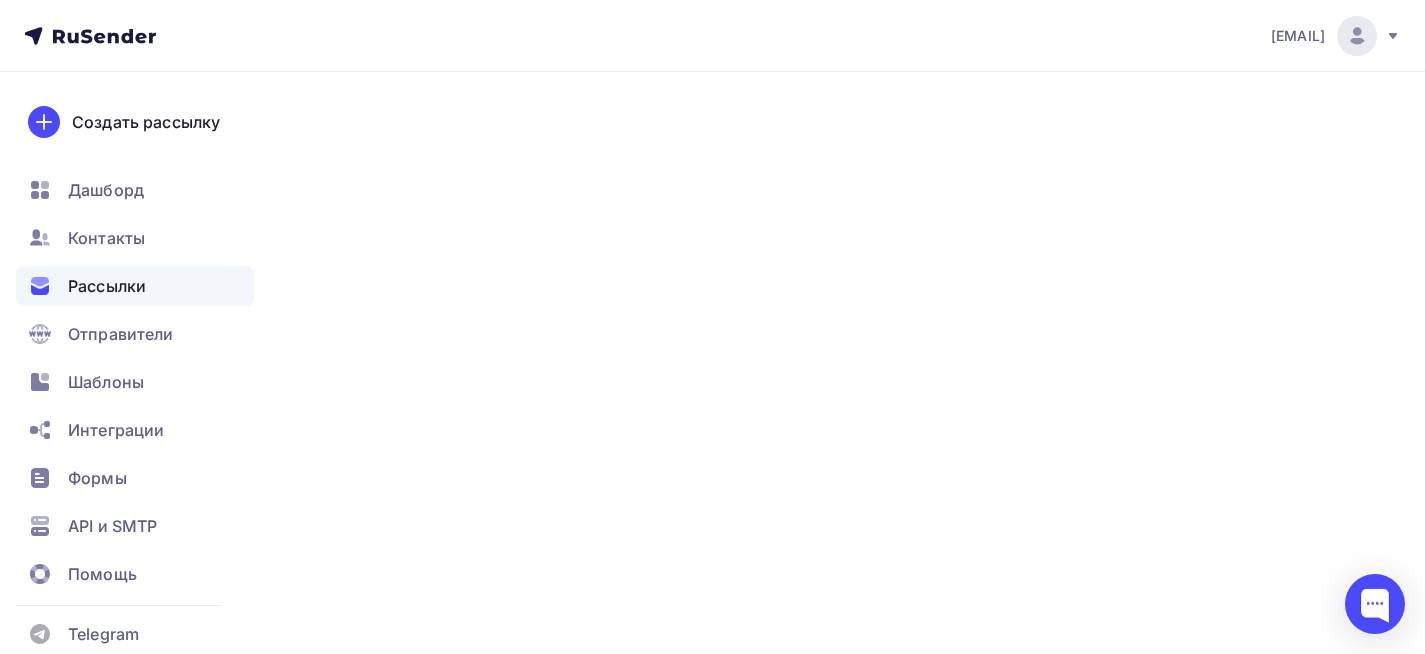 scroll, scrollTop: 0, scrollLeft: 0, axis: both 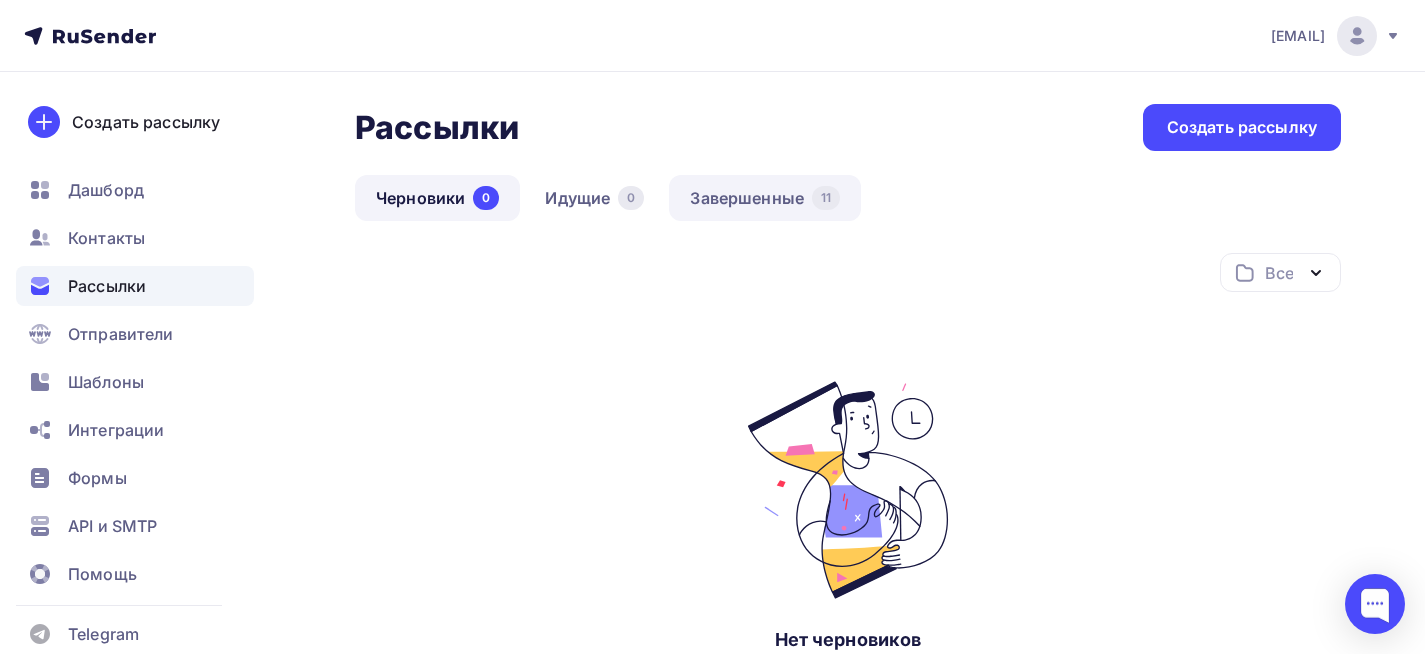 click on "Завершенные
11" at bounding box center [765, 198] 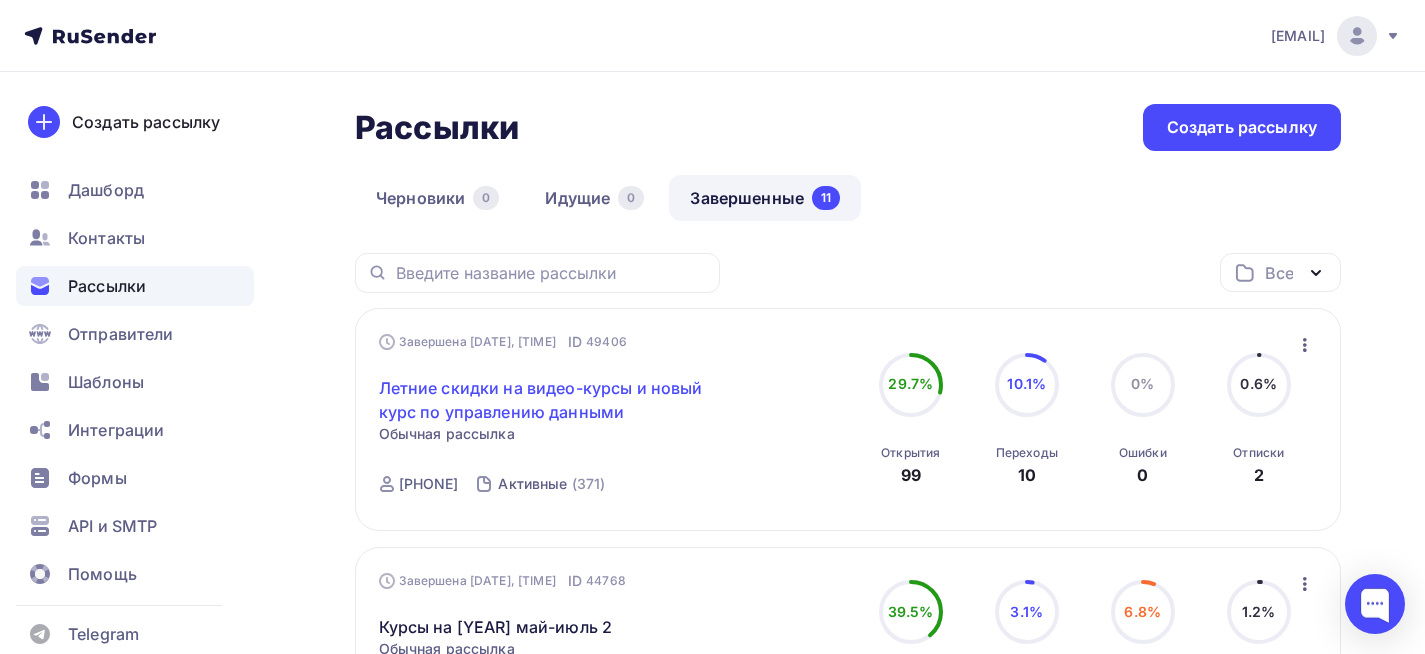 click on "Летние скидки на видео-курсы и новый курс по управлению данными" at bounding box center [550, 400] 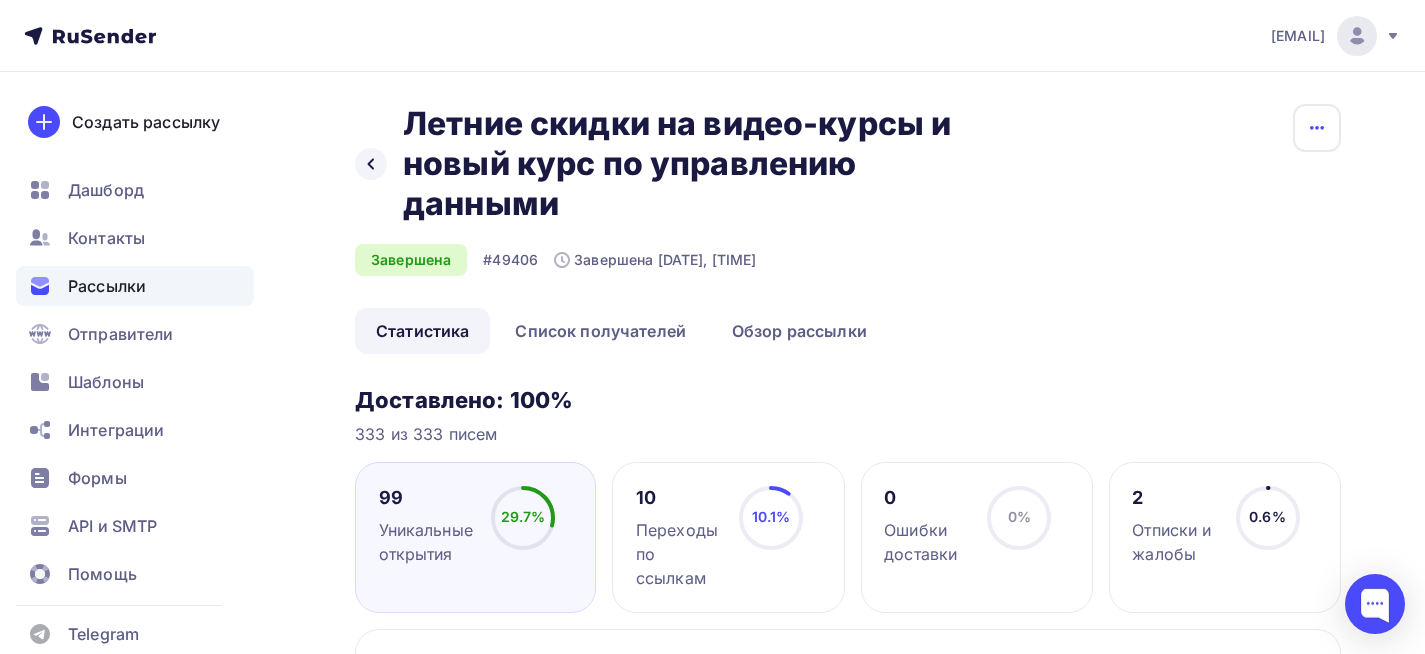 click 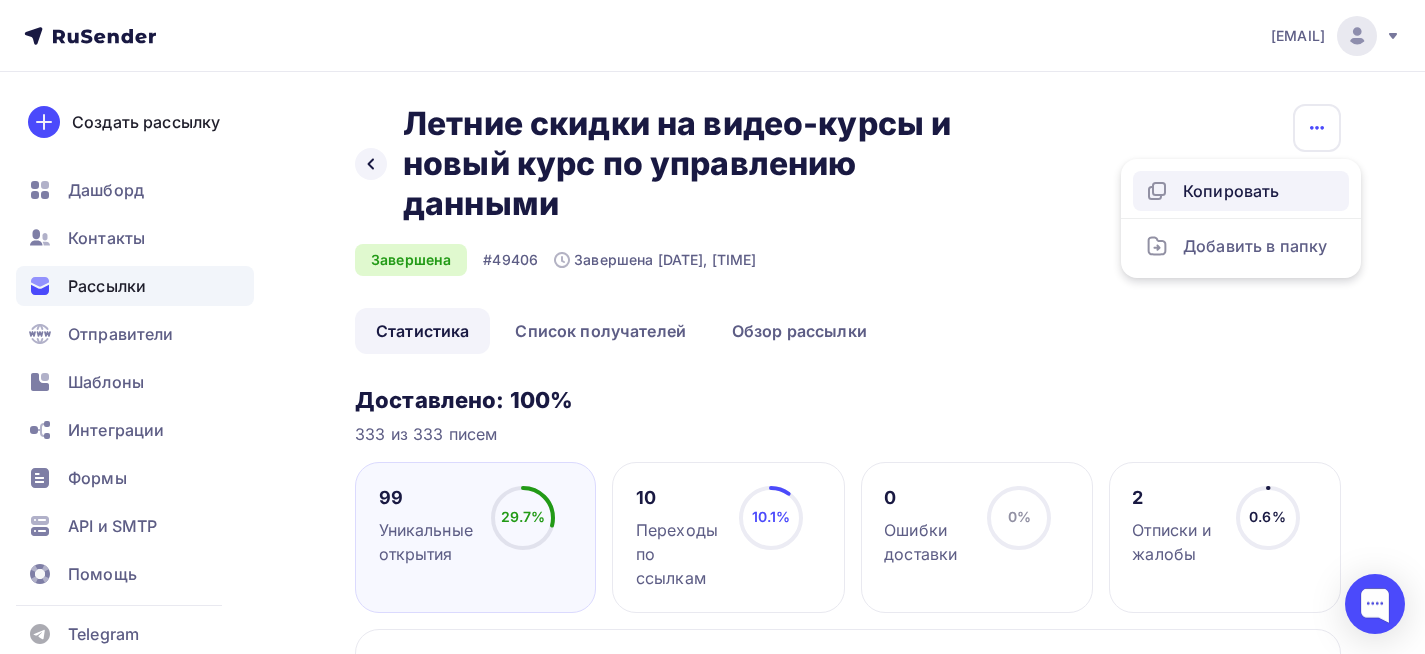 click on "Копировать" at bounding box center (1241, 191) 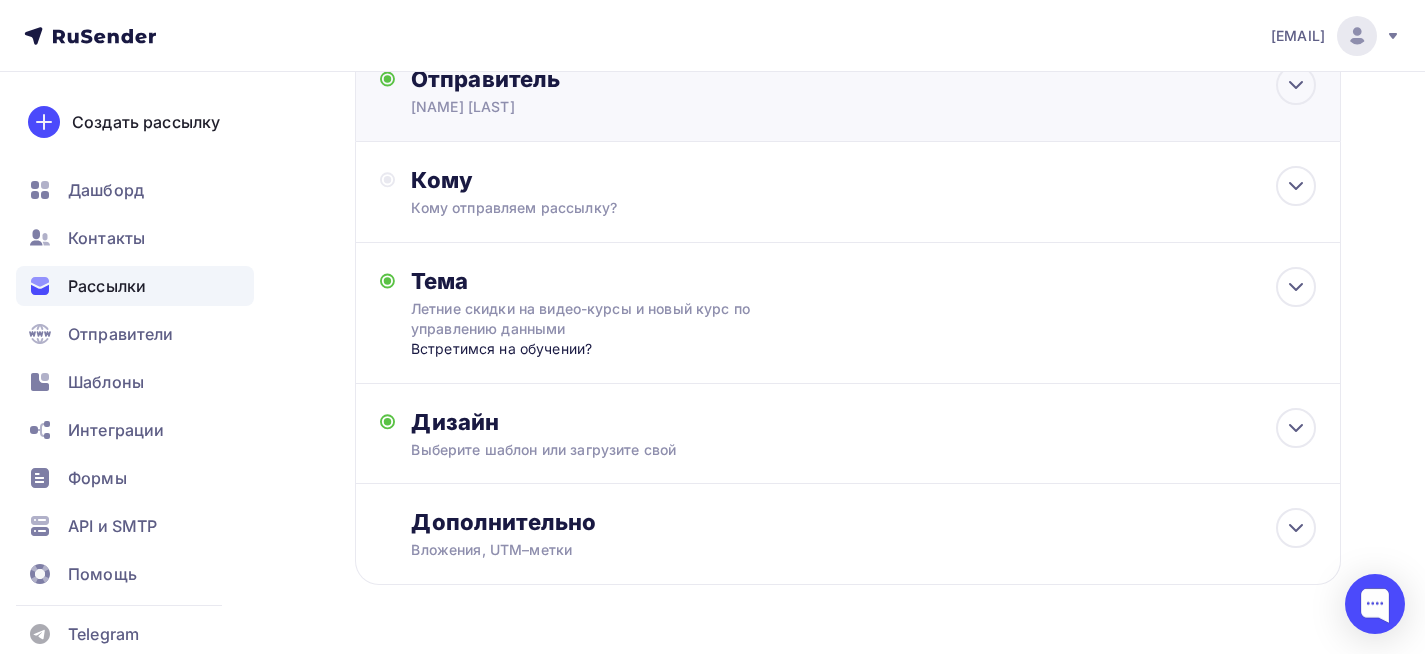 scroll, scrollTop: 139, scrollLeft: 0, axis: vertical 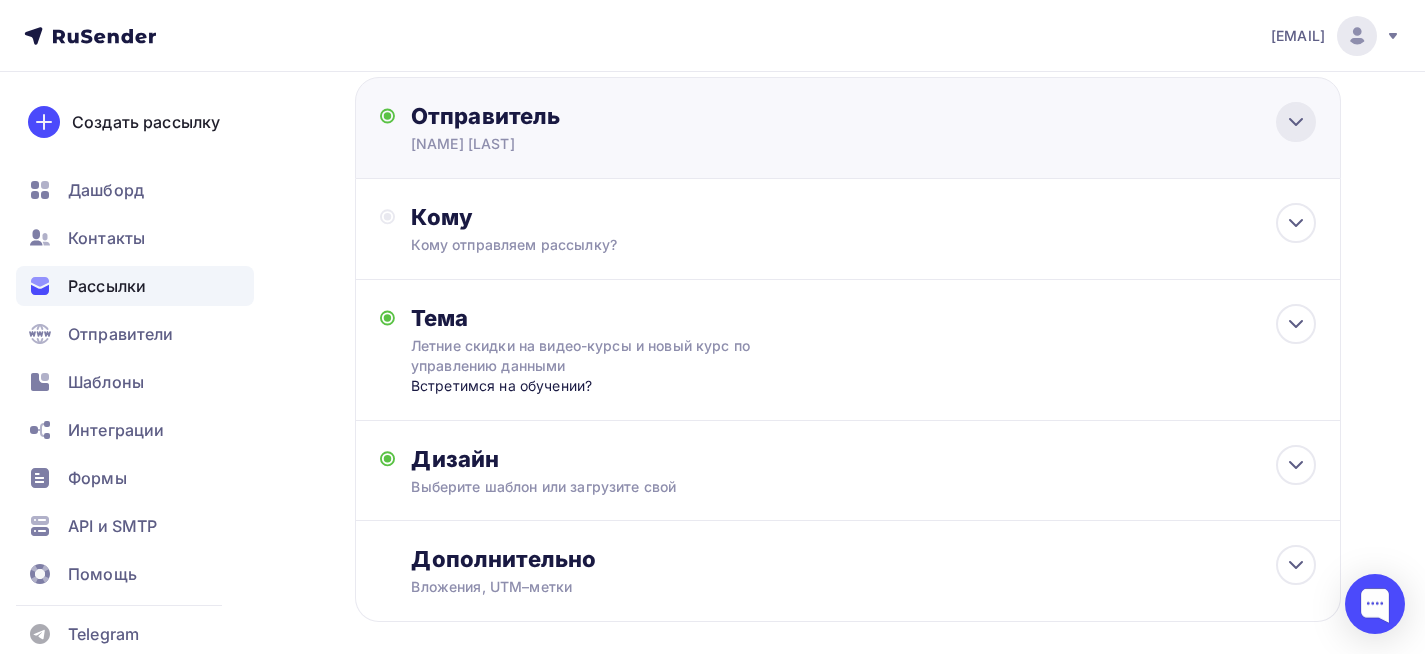 click 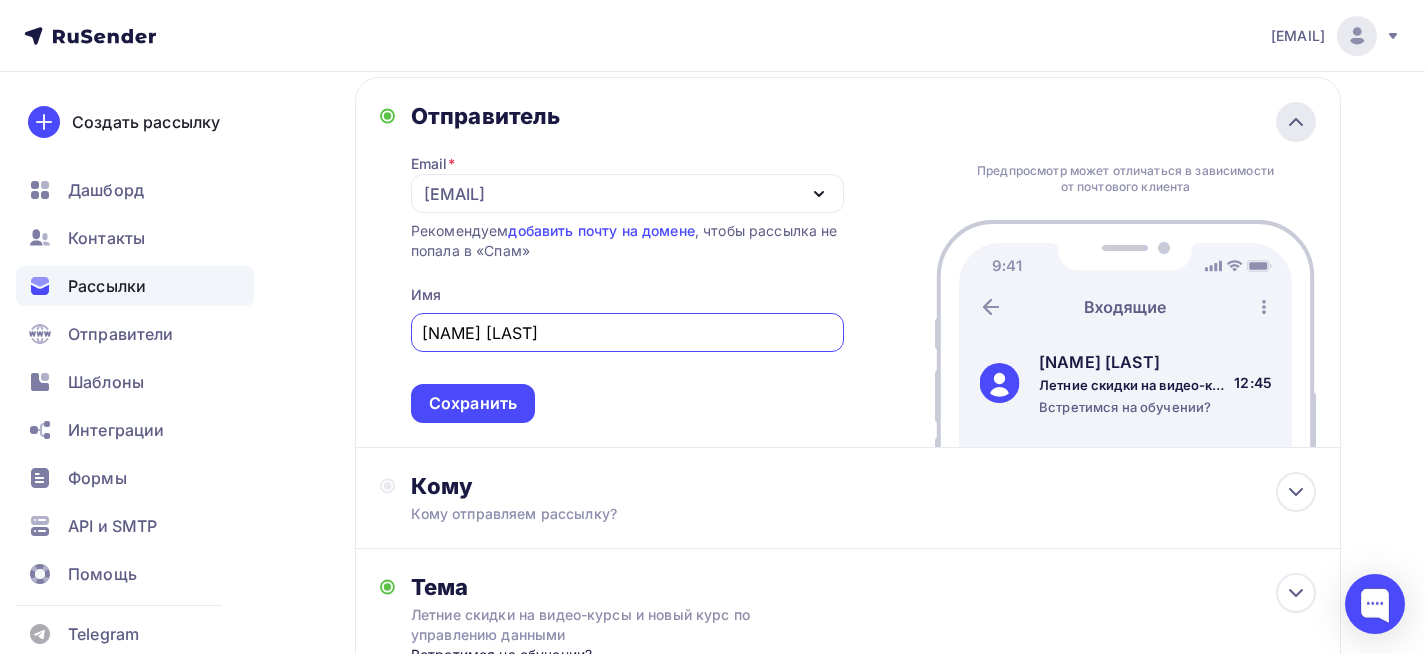 scroll, scrollTop: 0, scrollLeft: 0, axis: both 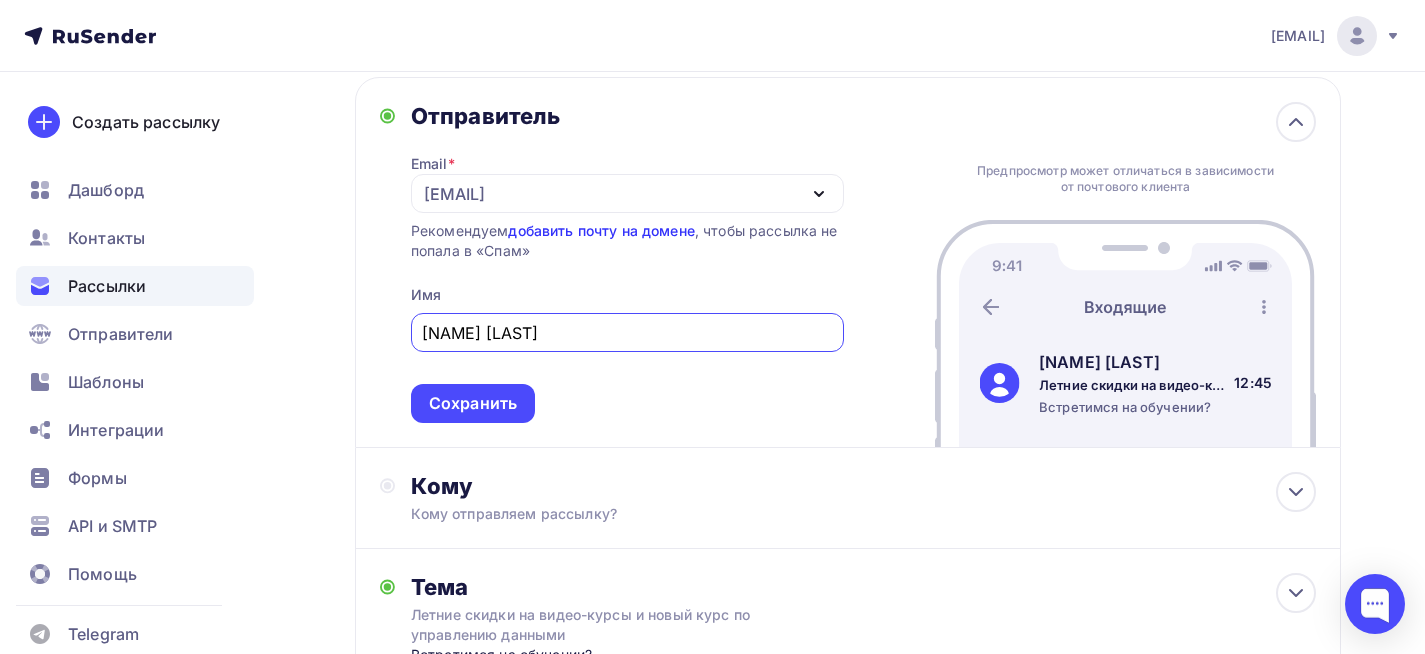 click on "добавить почту на домене" at bounding box center (601, 230) 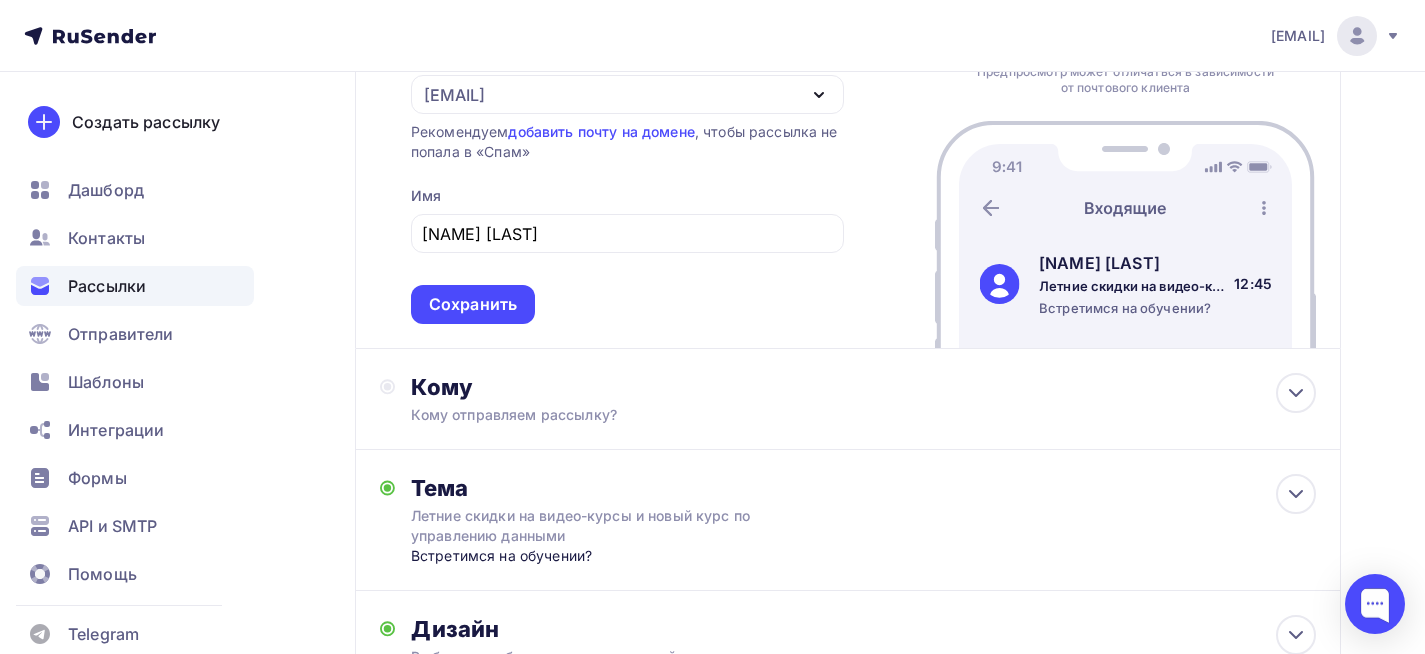 scroll, scrollTop: 339, scrollLeft: 0, axis: vertical 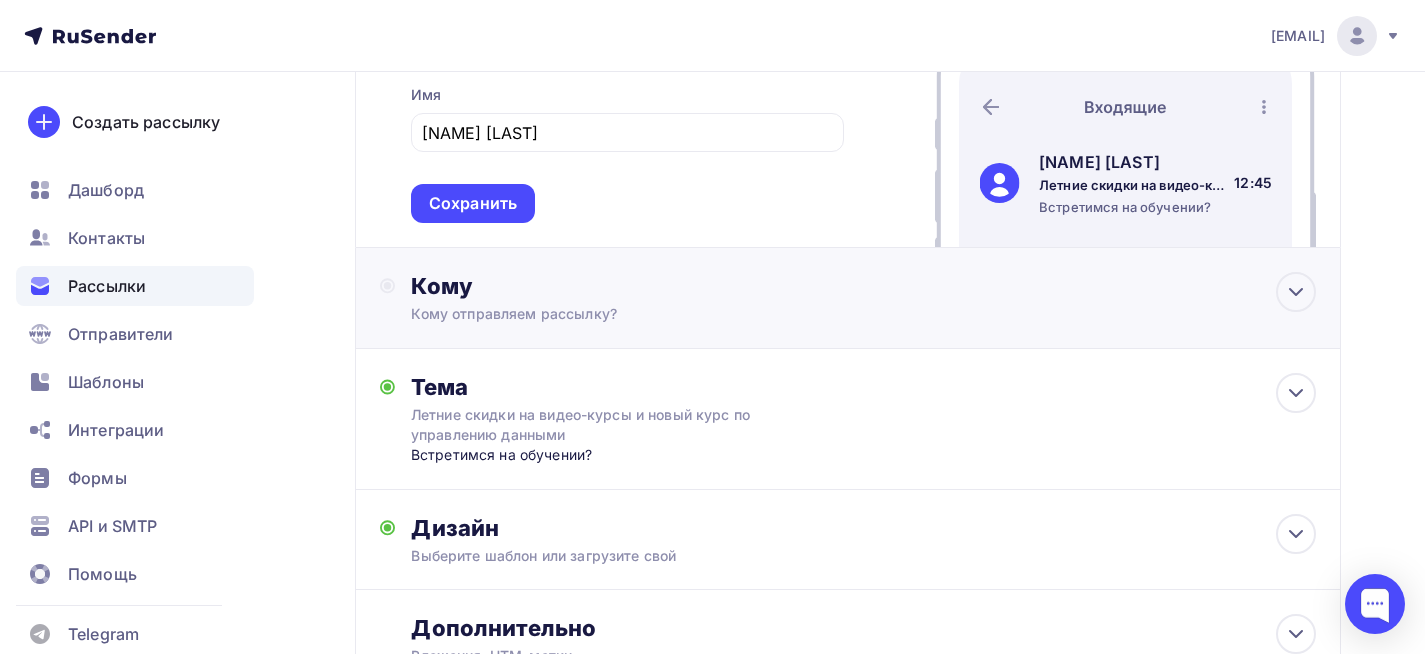 click on "Кому
Кому отправляем рассылку?
Списки получателей
Выберите список
Все списки
id
ВШЭ
(79)
#22195
analyst.su
(349)
#14820
Активные
(331)
#10110
Добавить список
Добавить сегментацию
Получателей:
0
Сохранить" at bounding box center (848, 298) 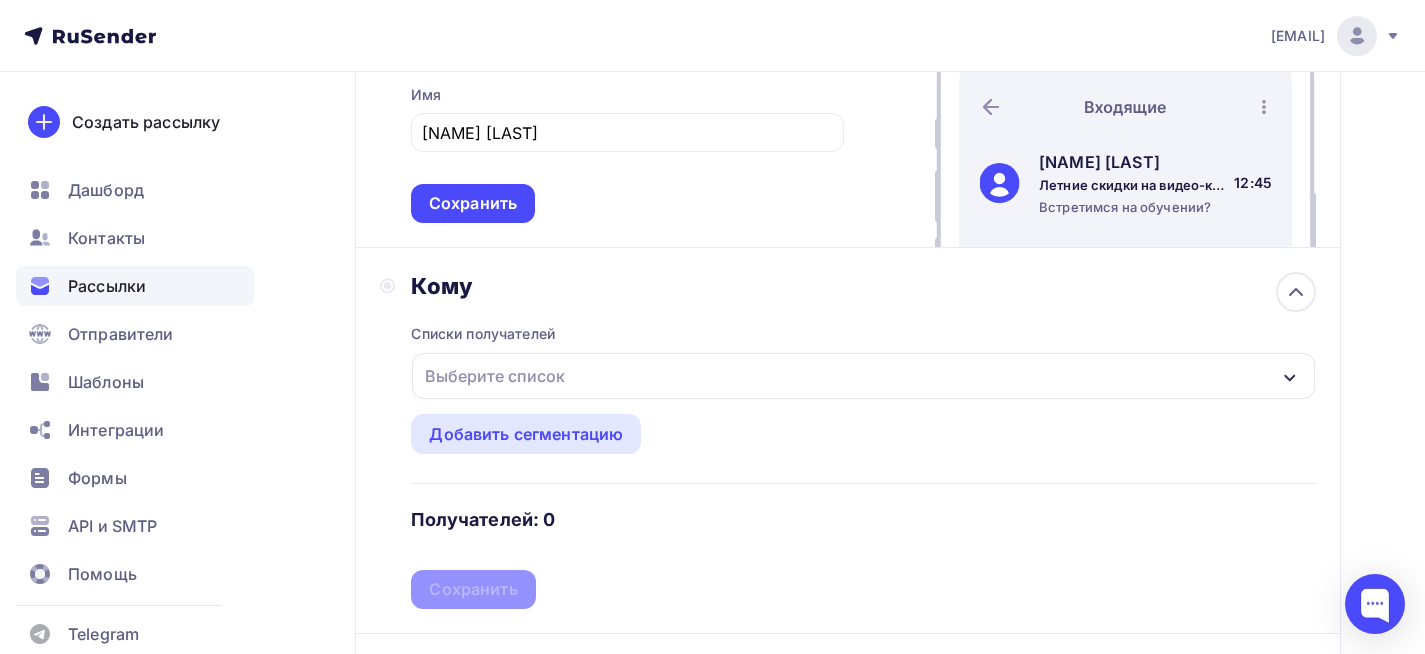 click on "Выберите список" at bounding box center [863, 376] 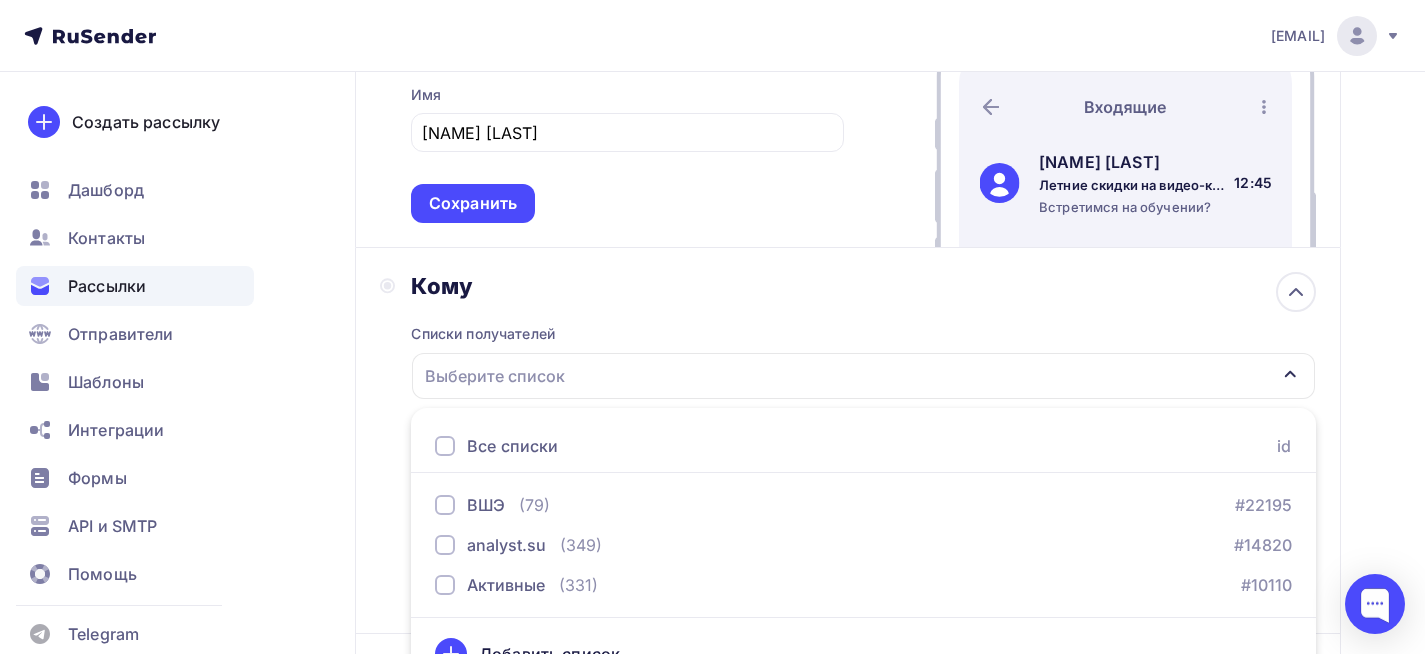 scroll, scrollTop: 378, scrollLeft: 0, axis: vertical 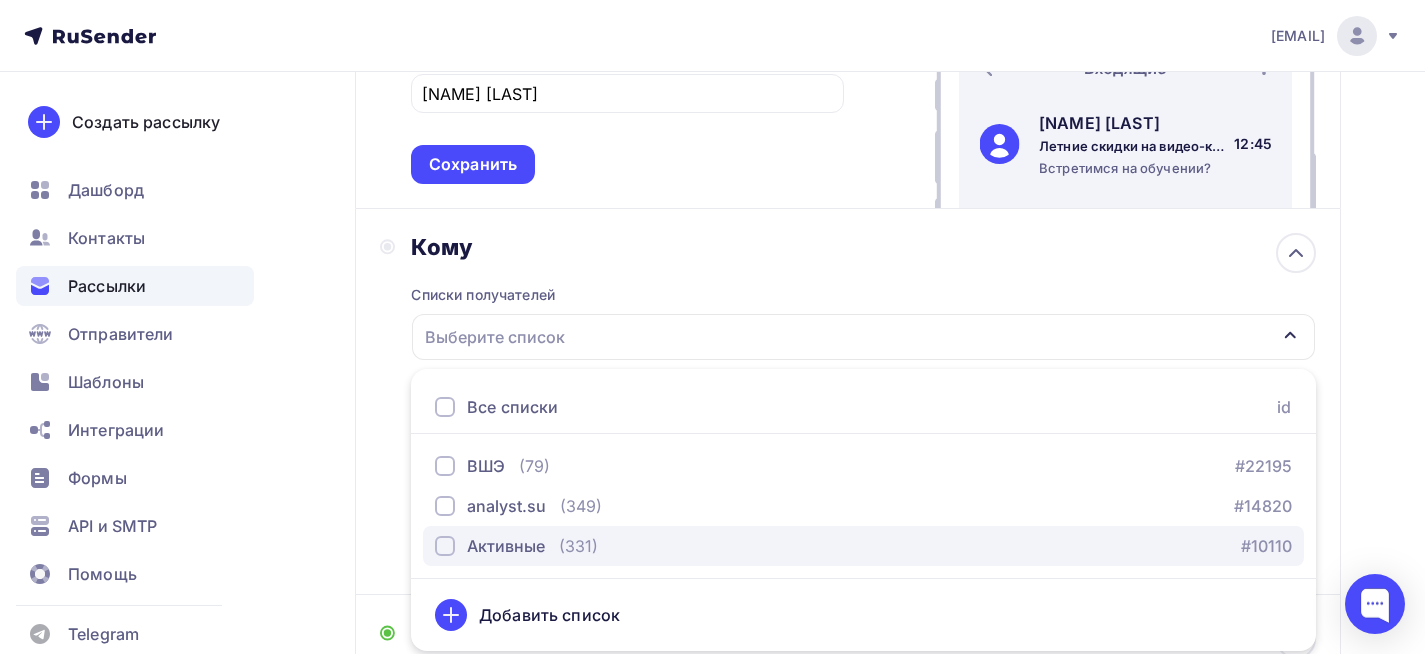 click on "Активные" at bounding box center [506, 546] 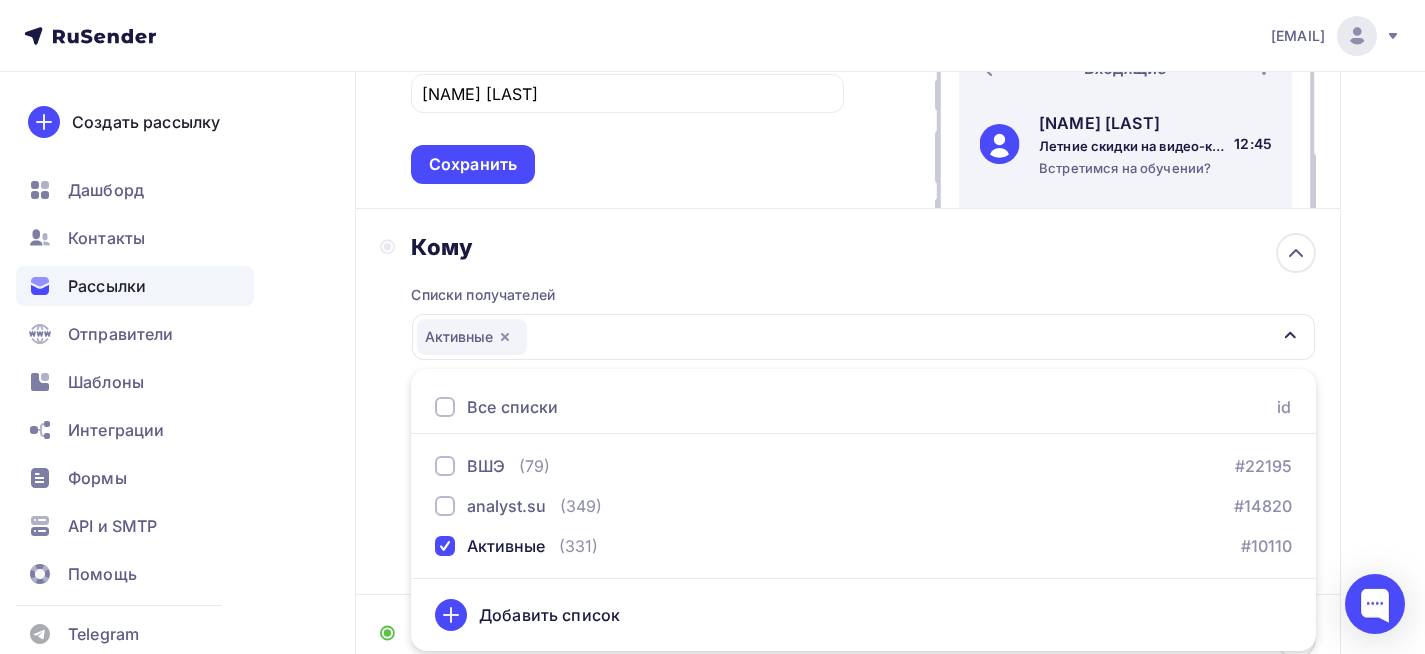click on "Назад
Копия Летние скидки на видео-курсы и новый курс по управлению данными
Копия Летние скидки на видео-курсы и новый курс по управлению данными
Закончить позже
Переименовать рассылку
Удалить
Далее
Отправитель
Email  *
[EMAIL]               [EMAIL]               [EMAIL]               Добавить отправителя
Рекомендуем  добавить почту на домене , чтобы рассылка не попала в «Спам»
Имя     [FIRST] [LAST]" at bounding box center [712, 380] 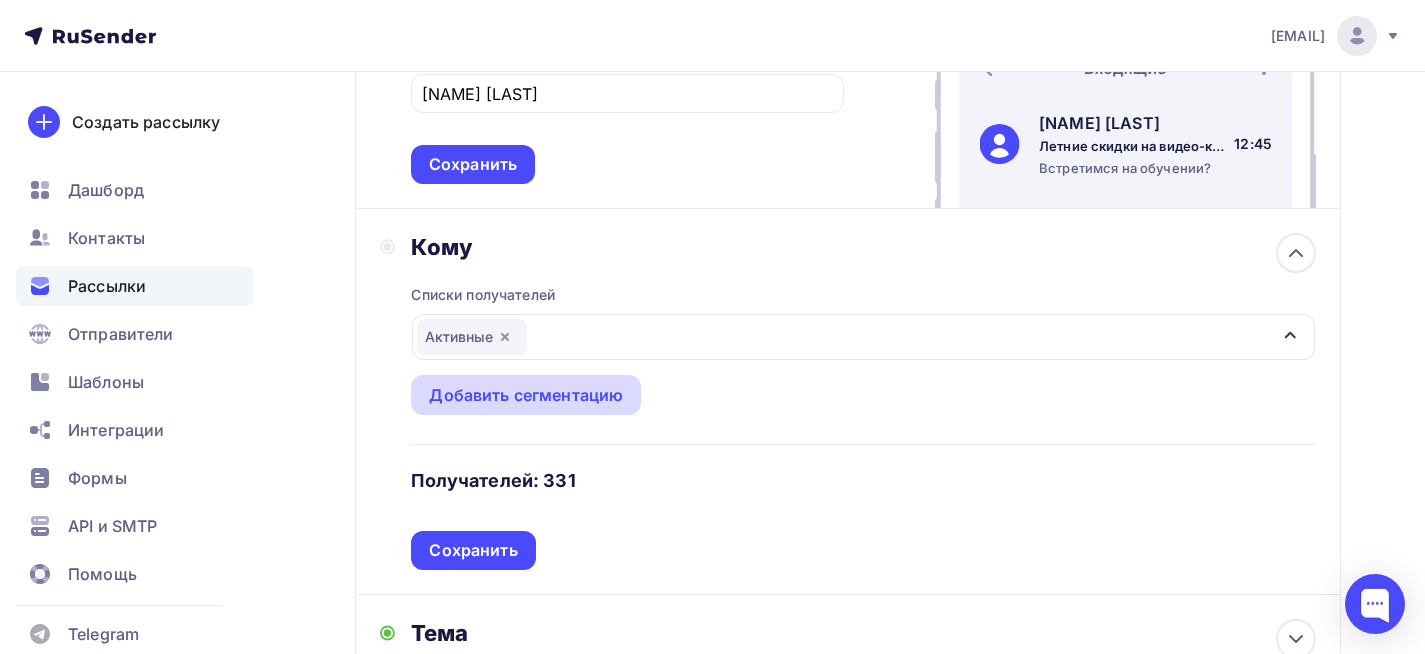 click on "Добавить сегментацию" at bounding box center [526, 395] 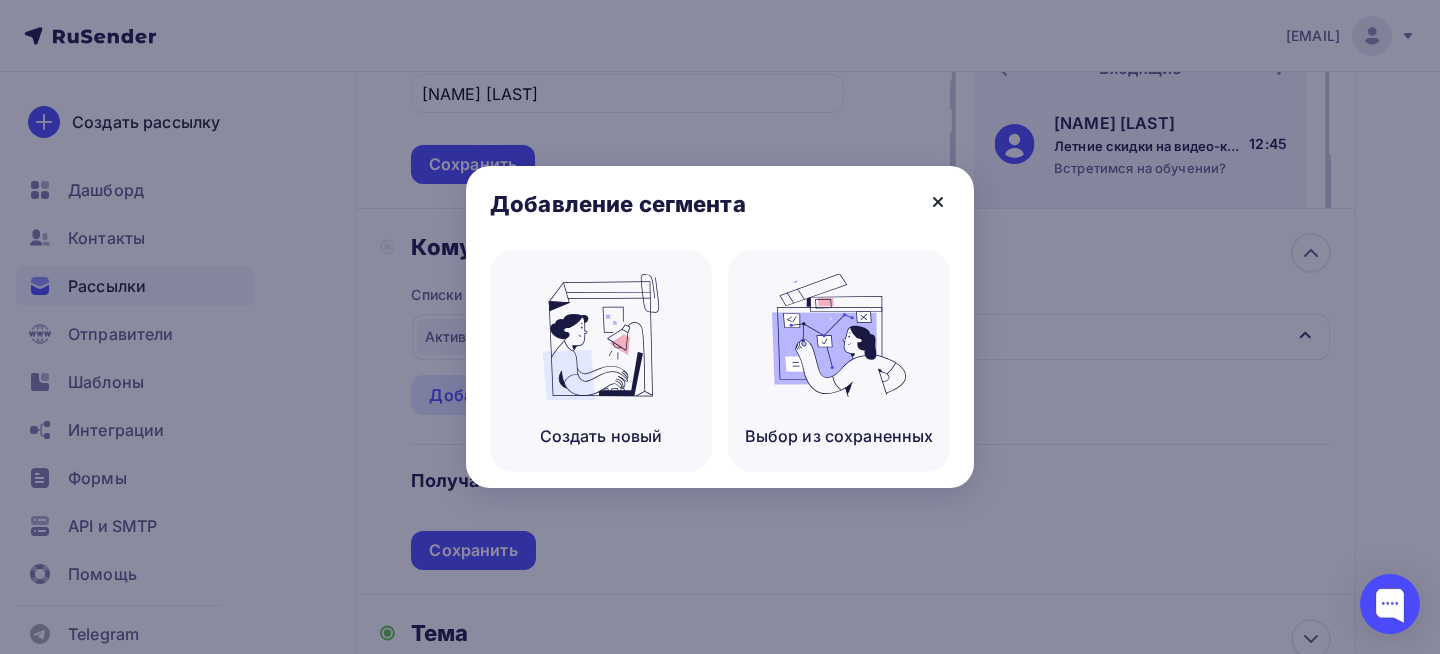 click 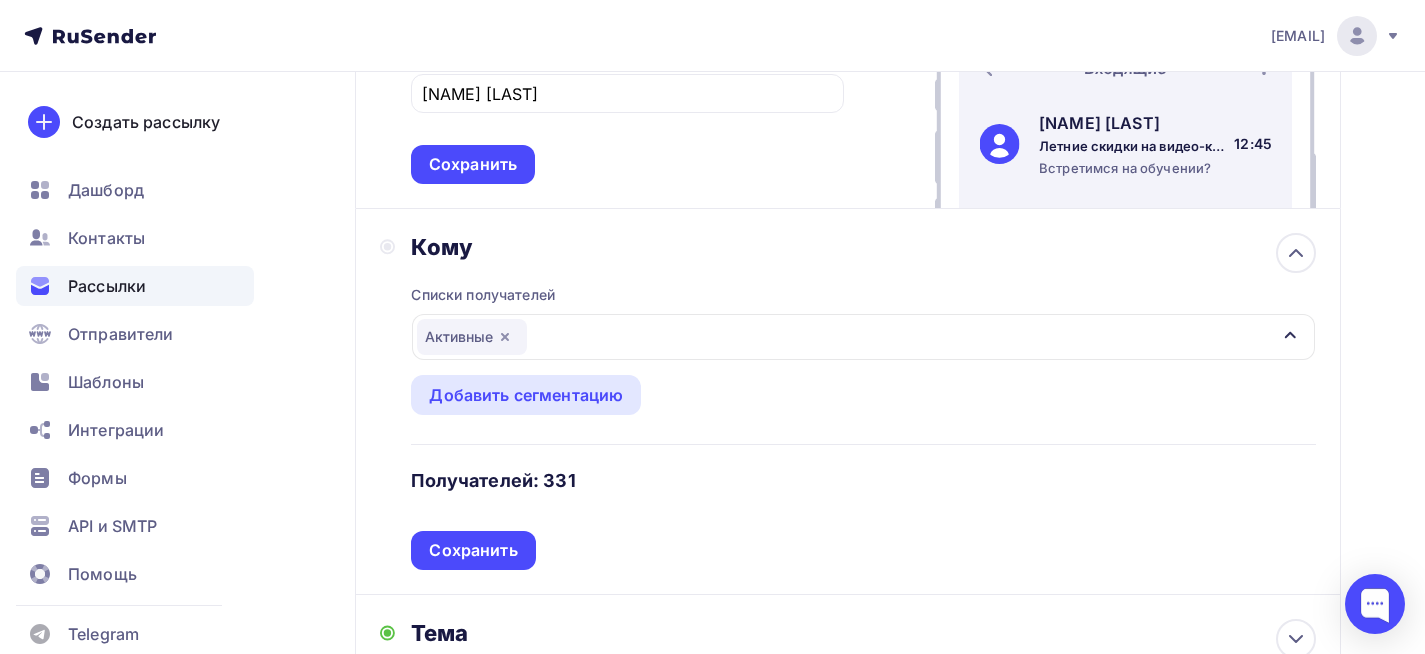 click on "Активные" at bounding box center [863, 337] 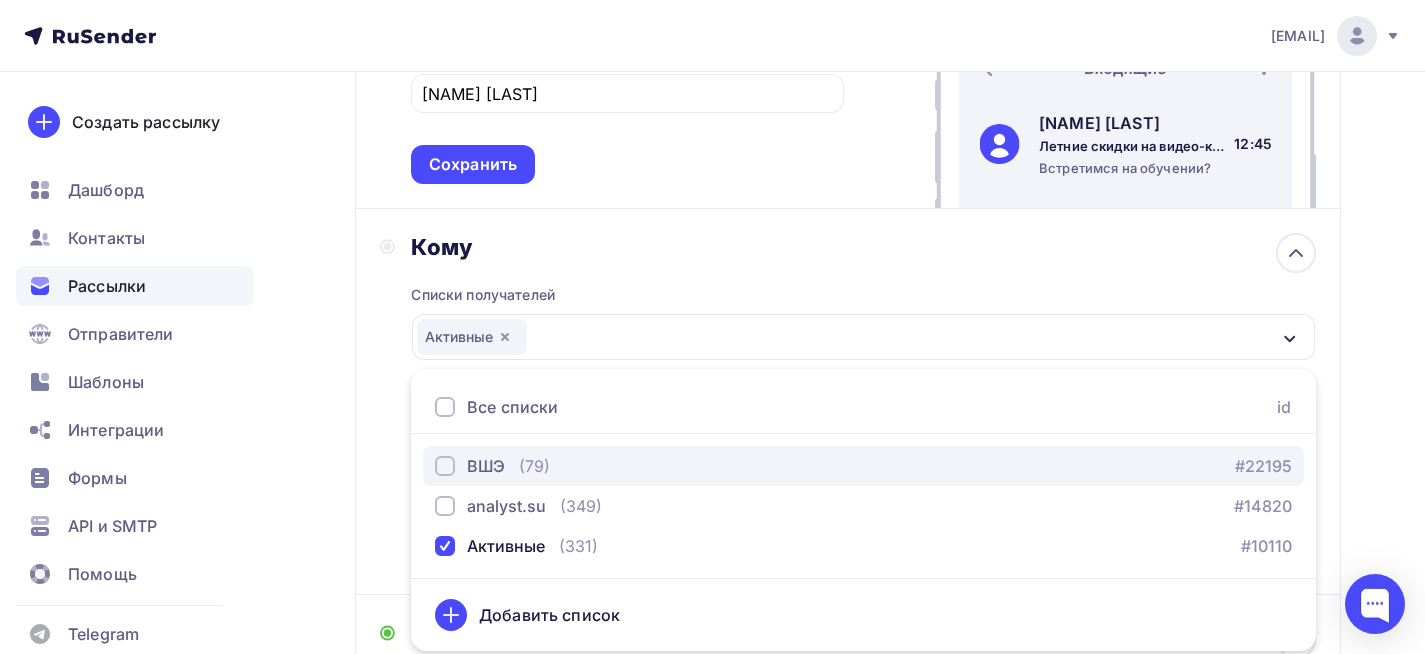 click at bounding box center [445, 466] 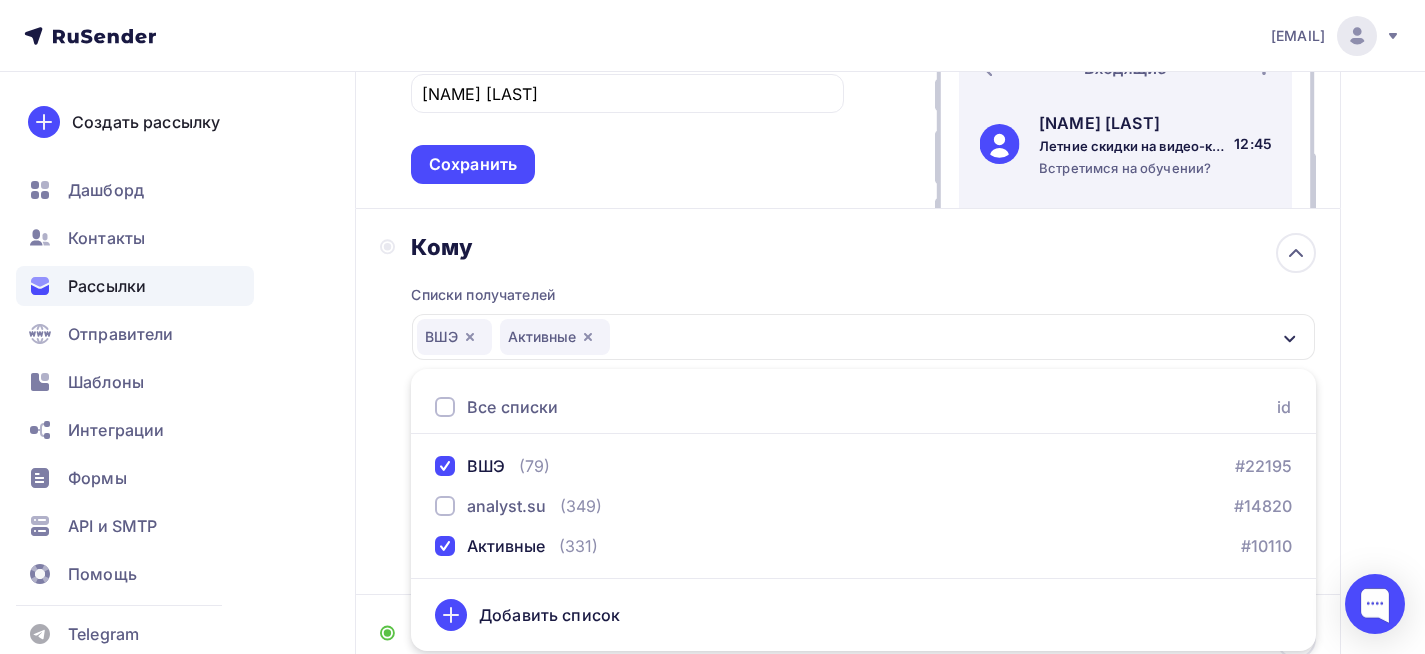 click on "Назад
Копия Летние скидки на видео-курсы и новый курс по управлению данными
Копия Летние скидки на видео-курсы и новый курс по управлению данными
Закончить позже
Переименовать рассылку
Удалить
Далее
Отправитель
Email  *
[EMAIL]               [EMAIL]               [EMAIL]               Добавить отправителя
Рекомендуем  добавить почту на домене , чтобы рассылка не попала в «Спам»
Имя     [FIRST] [LAST]" at bounding box center (712, 380) 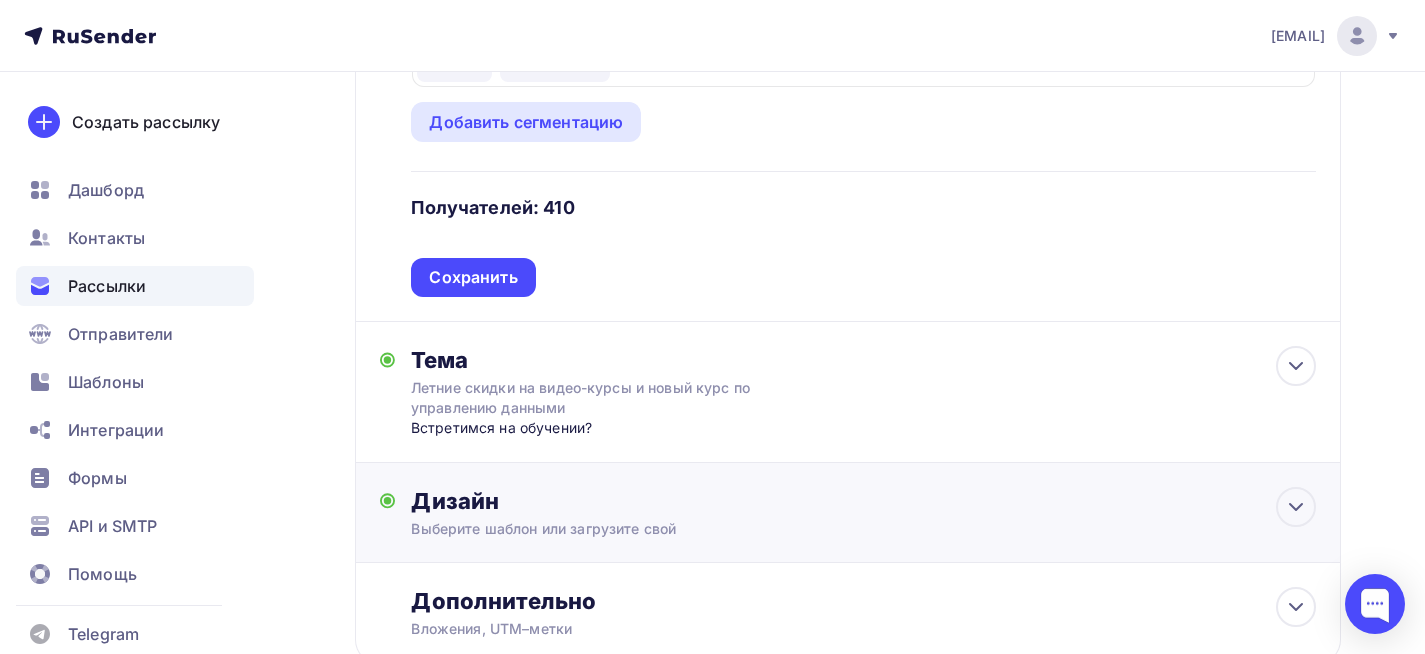 scroll, scrollTop: 678, scrollLeft: 0, axis: vertical 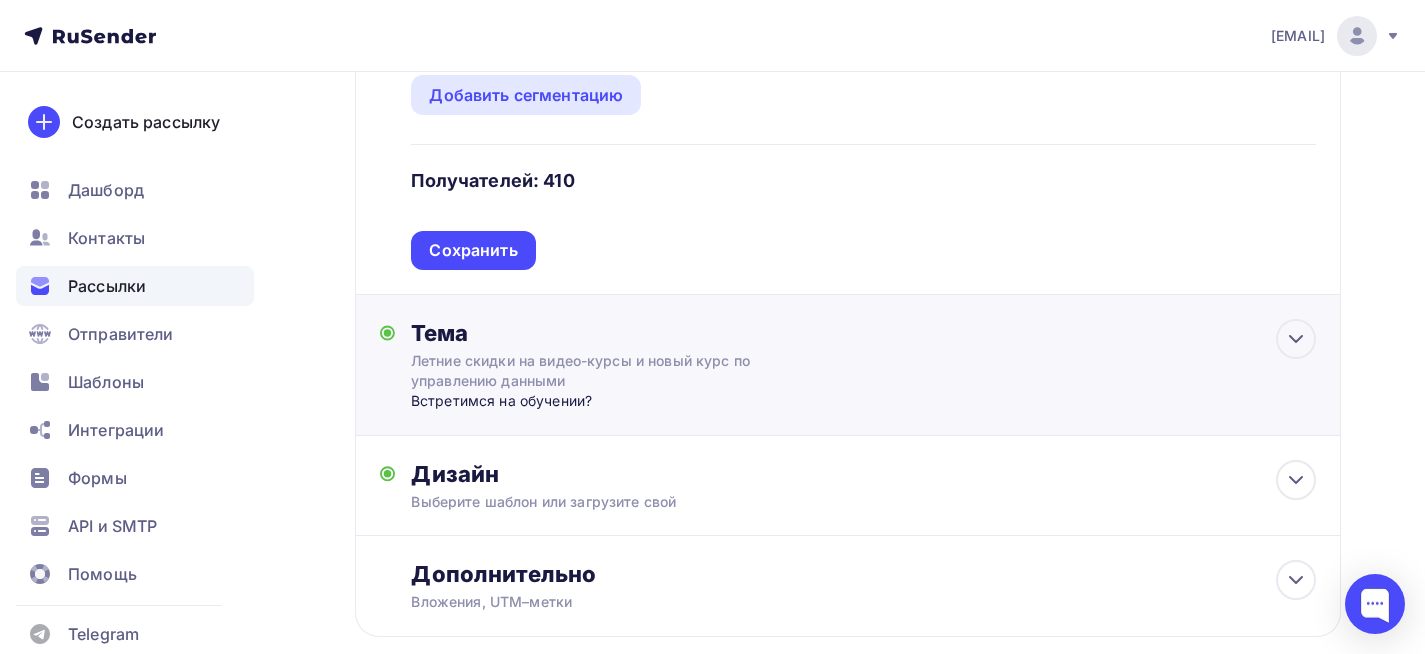 click on "Встретимся на обучении?" at bounding box center (608, 401) 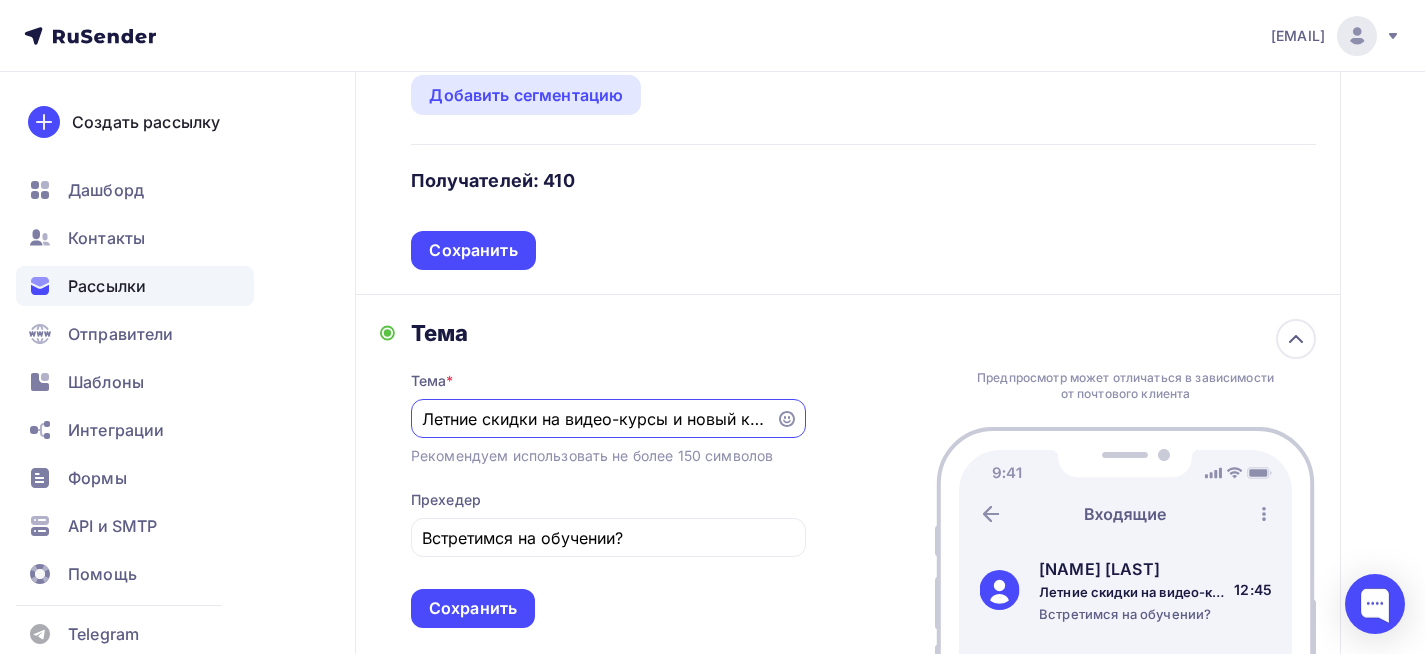 scroll, scrollTop: 62, scrollLeft: 0, axis: vertical 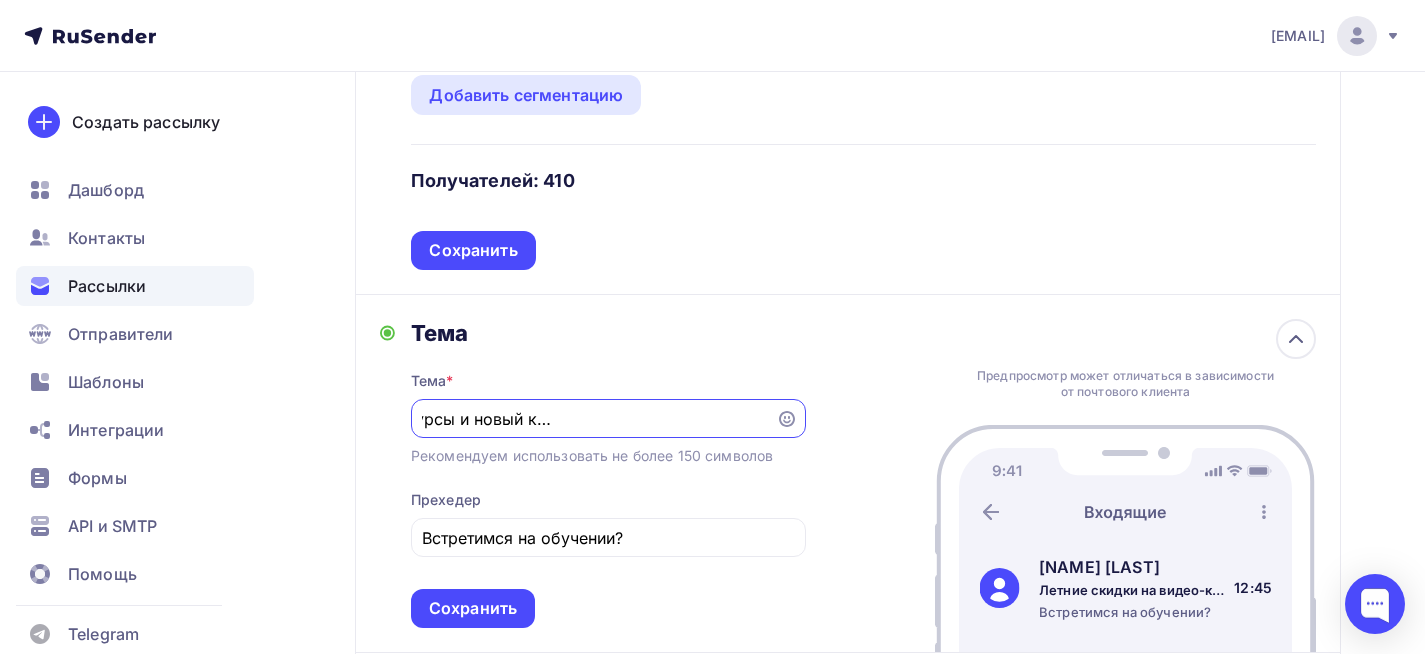 click on "Летние скидки на видео-курсы и новый курс по управлению данными" at bounding box center [593, 419] 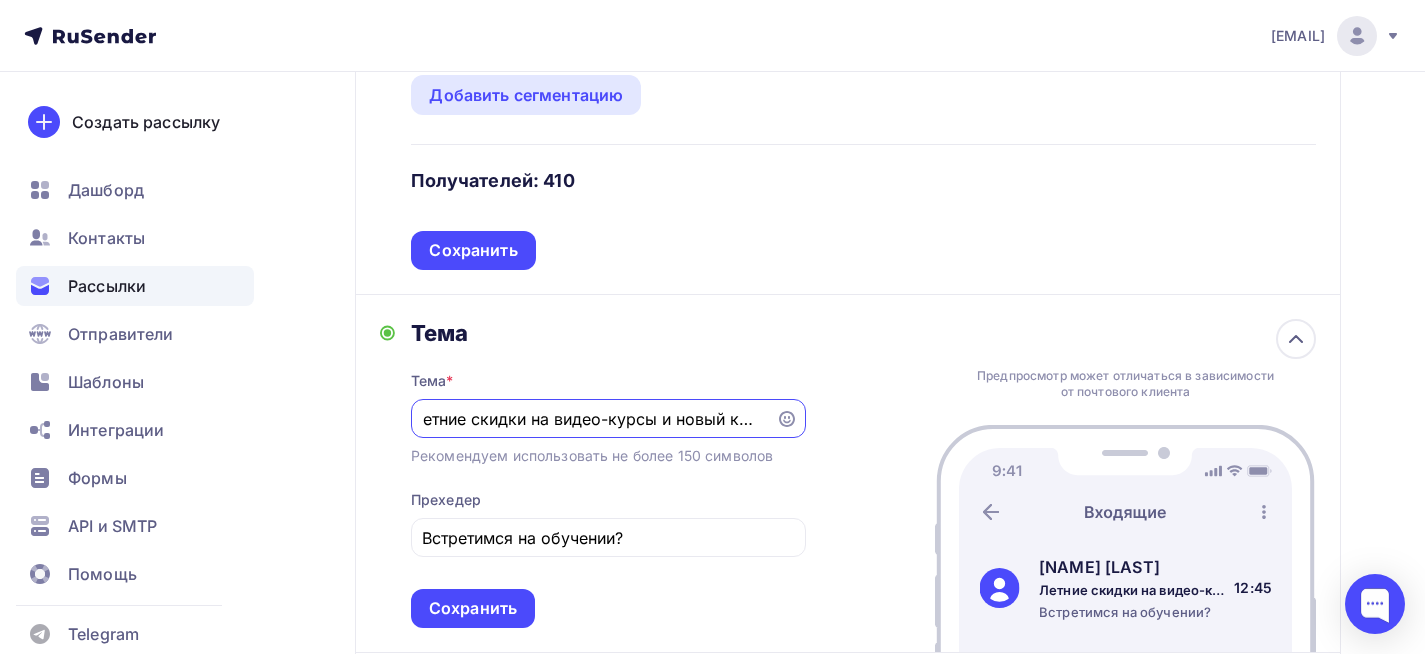 scroll, scrollTop: 0, scrollLeft: 0, axis: both 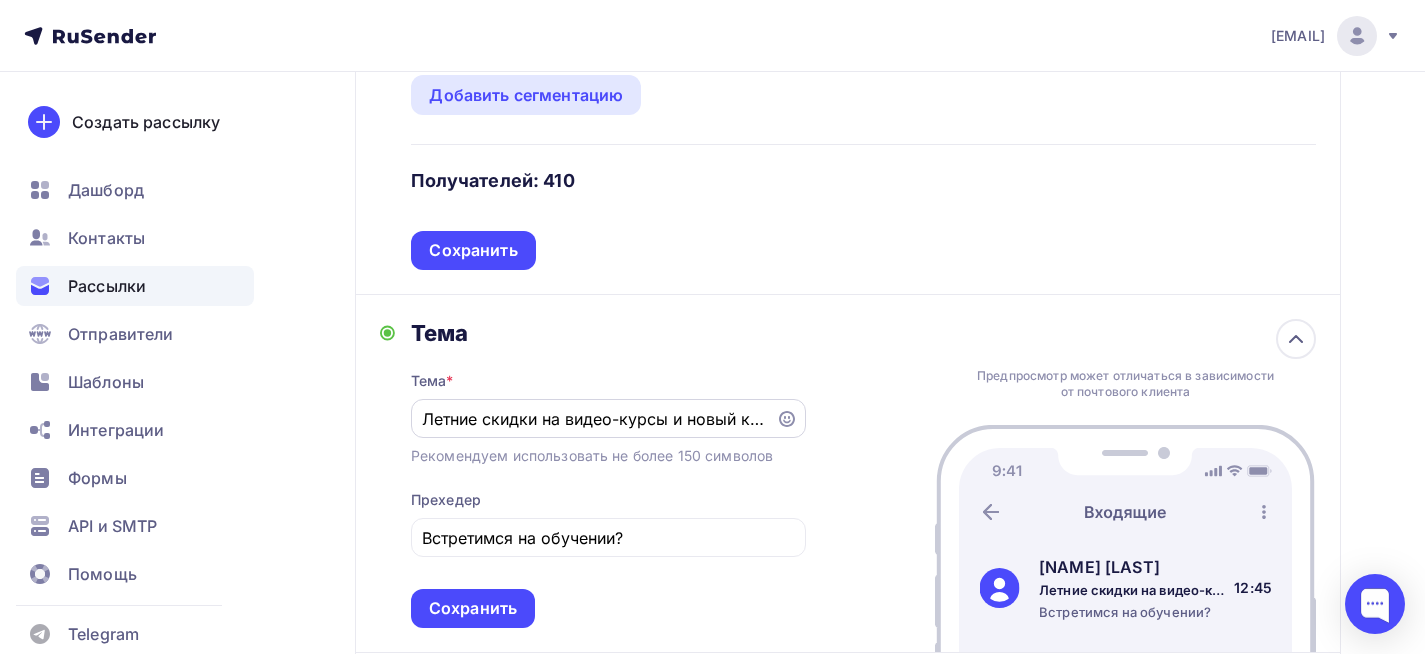 drag, startPoint x: 420, startPoint y: 423, endPoint x: 445, endPoint y: 426, distance: 25.179358 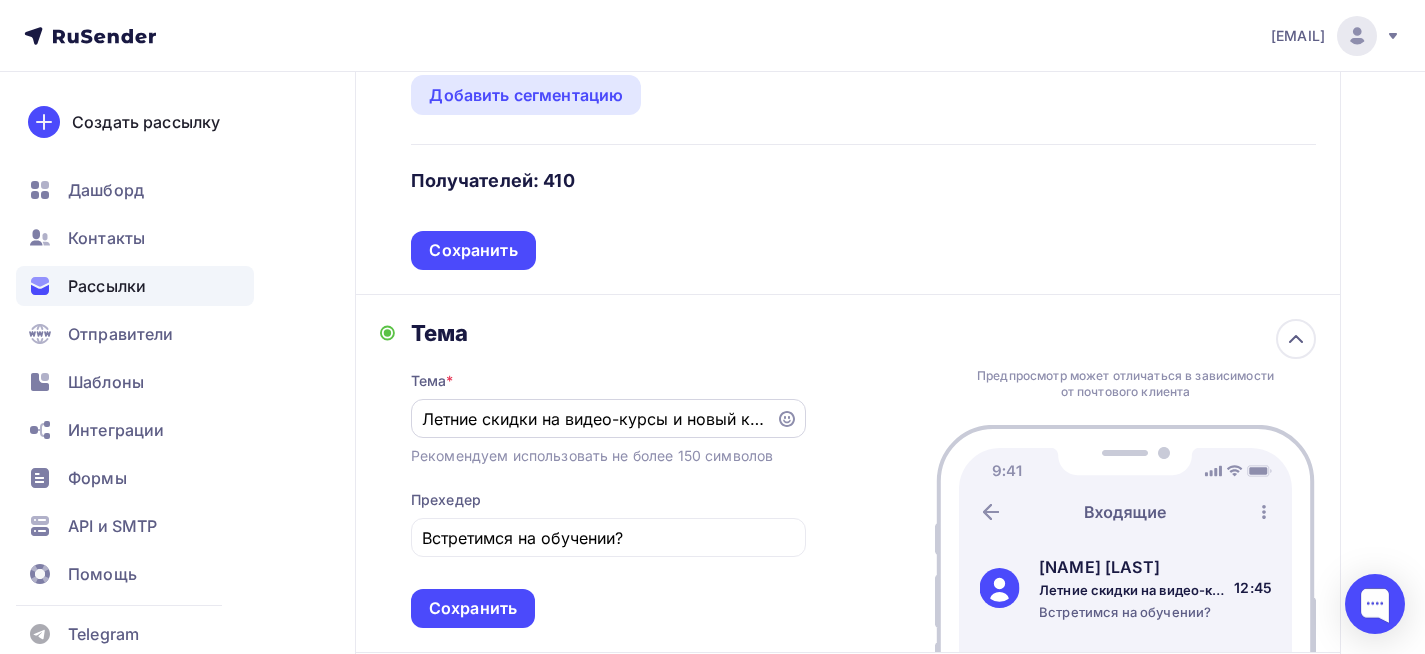 click on "Летние скидки на видео-курсы и новый курс по управлению данными" at bounding box center (608, 418) 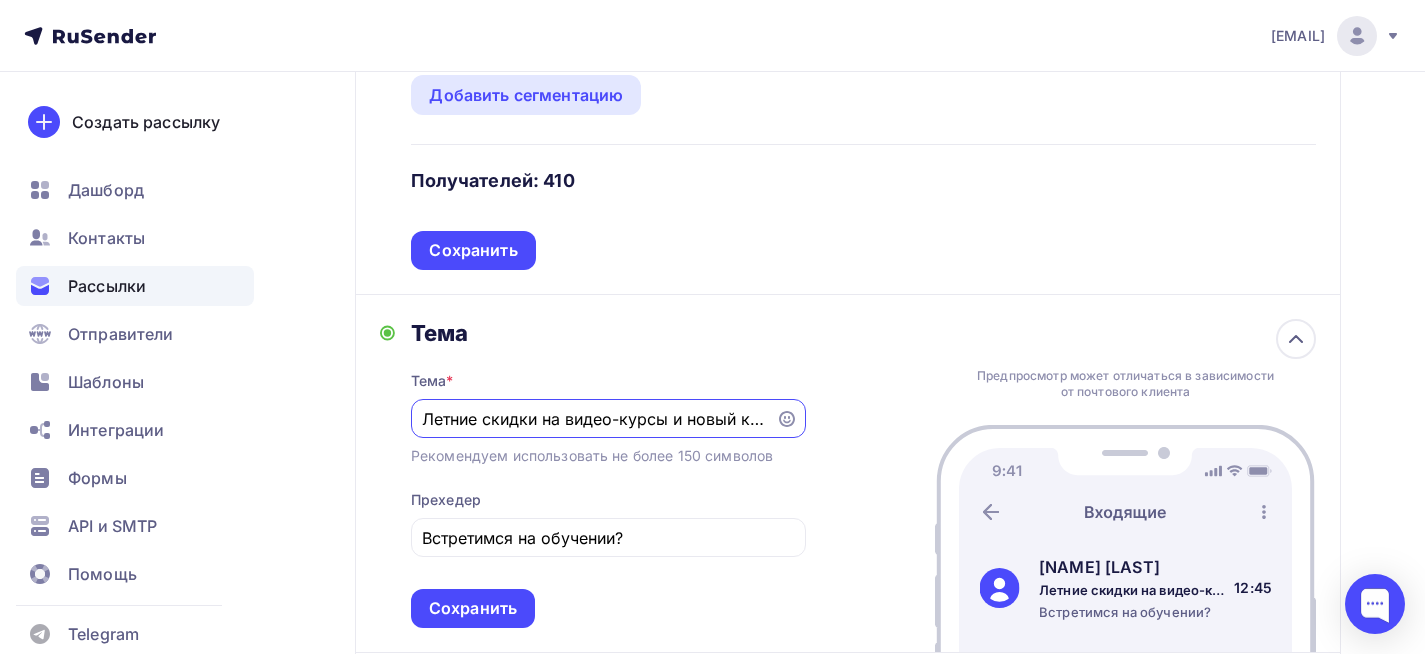 click on "Летние скидки на видео-курсы и новый курс по управлению данными" at bounding box center [593, 419] 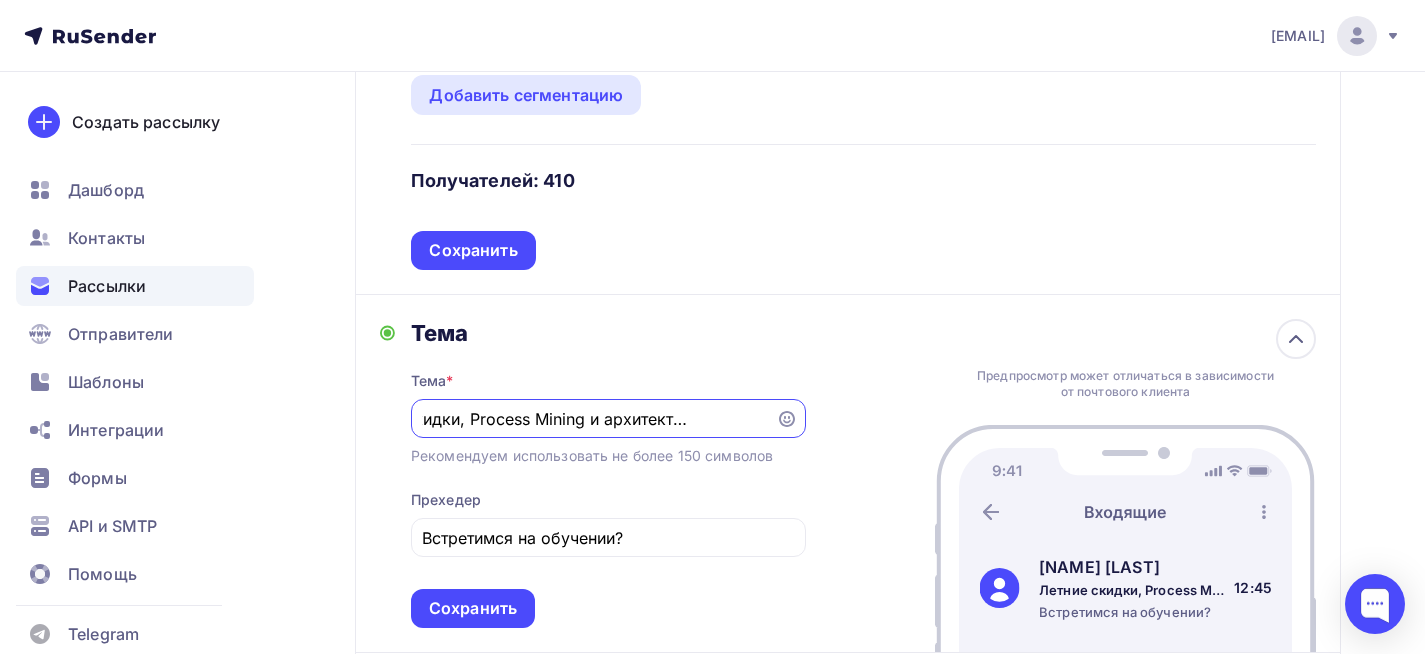 scroll, scrollTop: 0, scrollLeft: 80, axis: horizontal 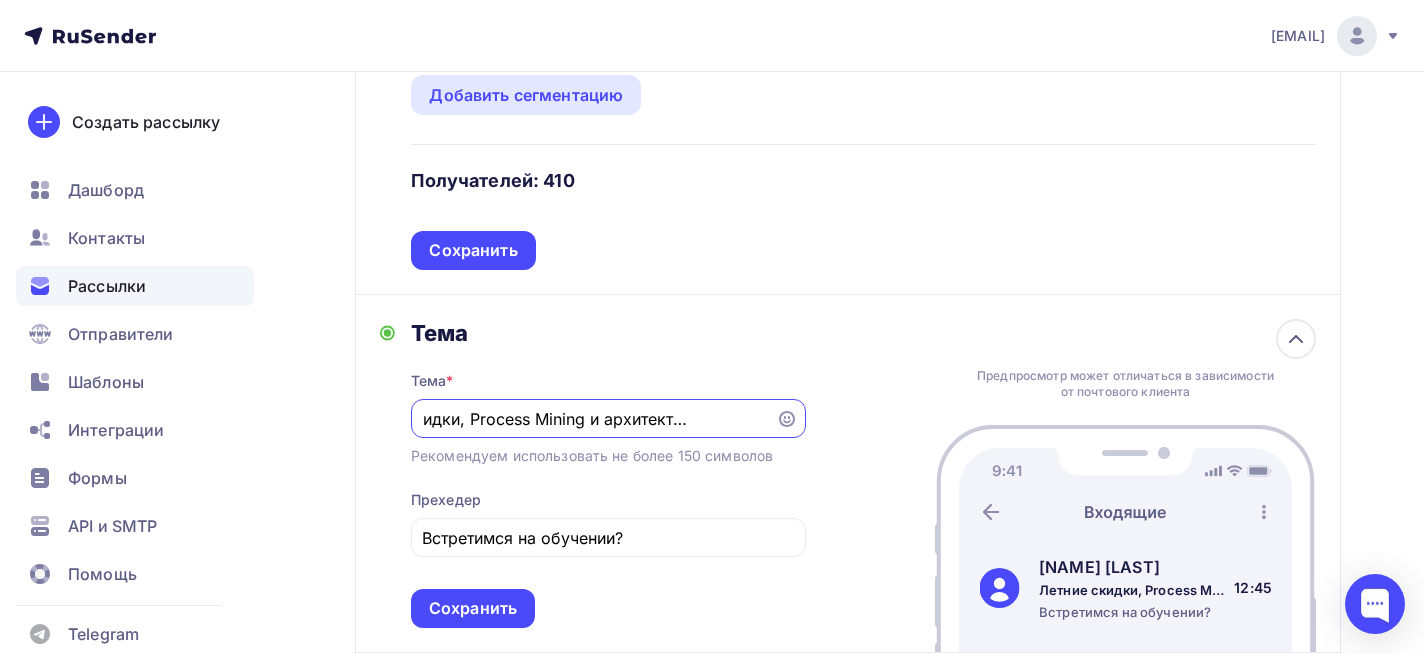 click on "Летние скидки, Process Mining и архитектура данных" at bounding box center (593, 419) 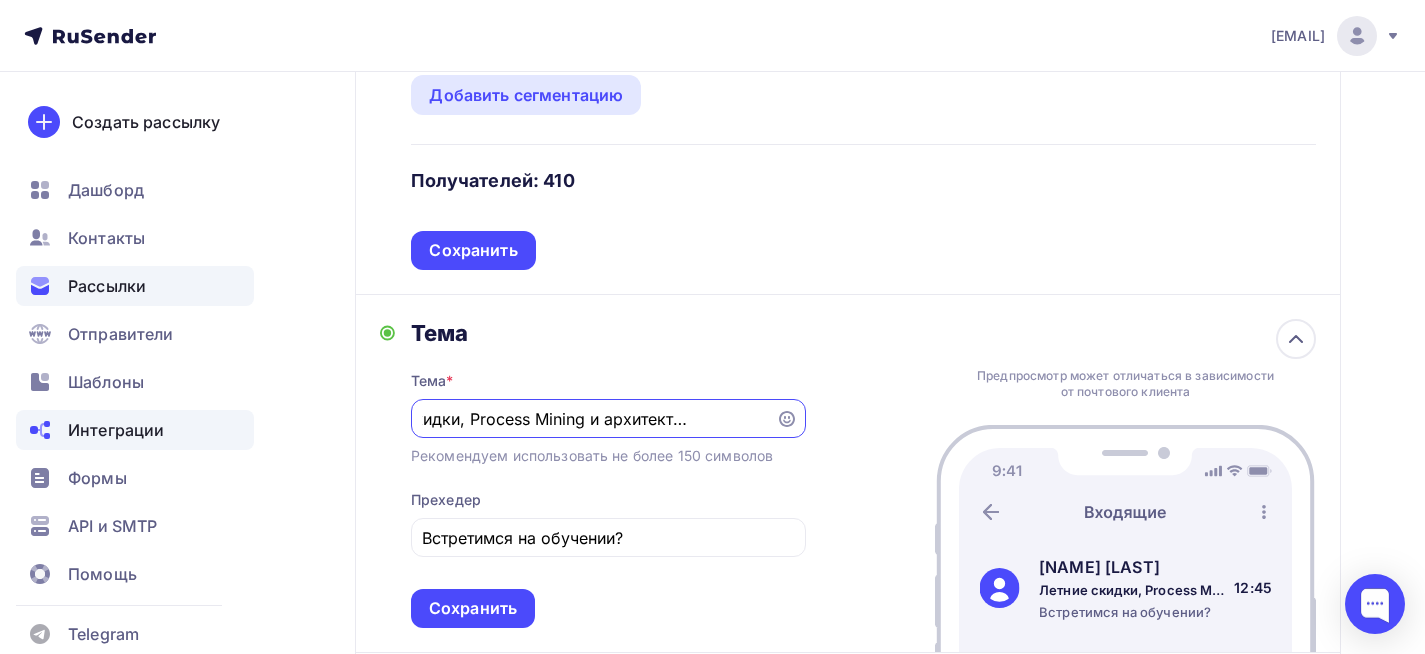scroll, scrollTop: 0, scrollLeft: 0, axis: both 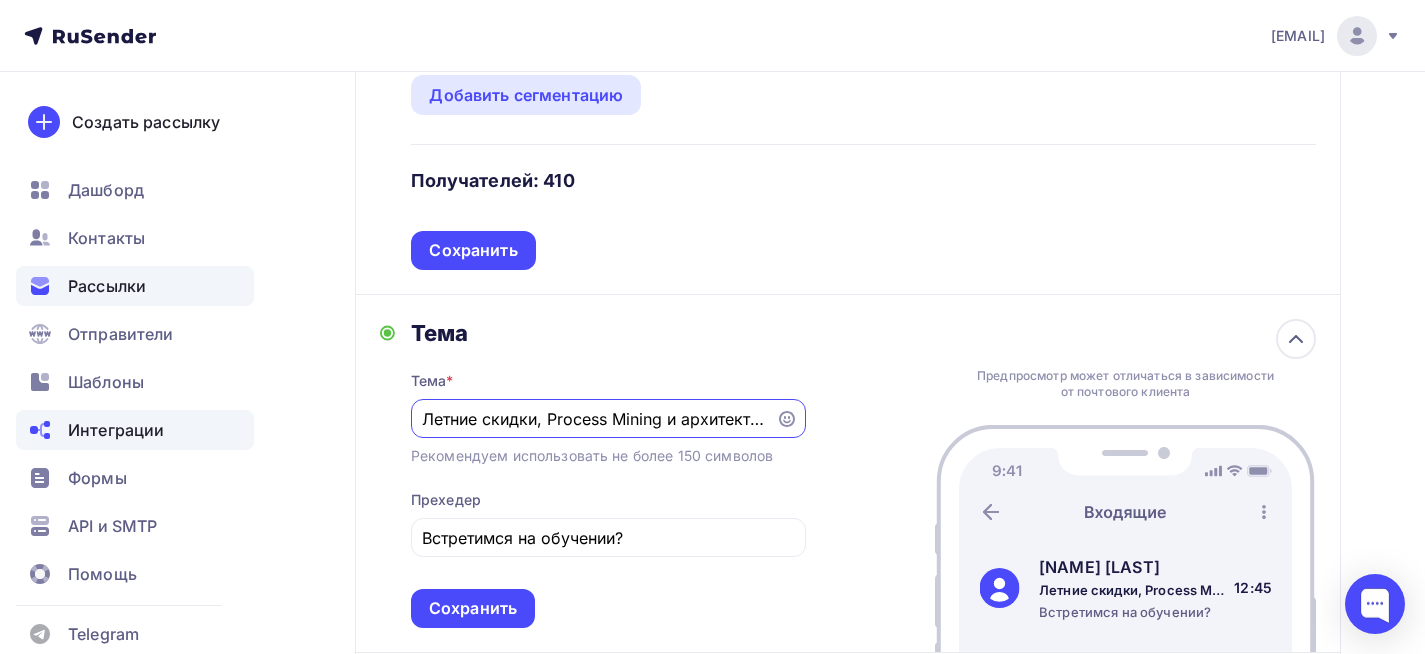 drag, startPoint x: 467, startPoint y: 423, endPoint x: 231, endPoint y: 411, distance: 236.30489 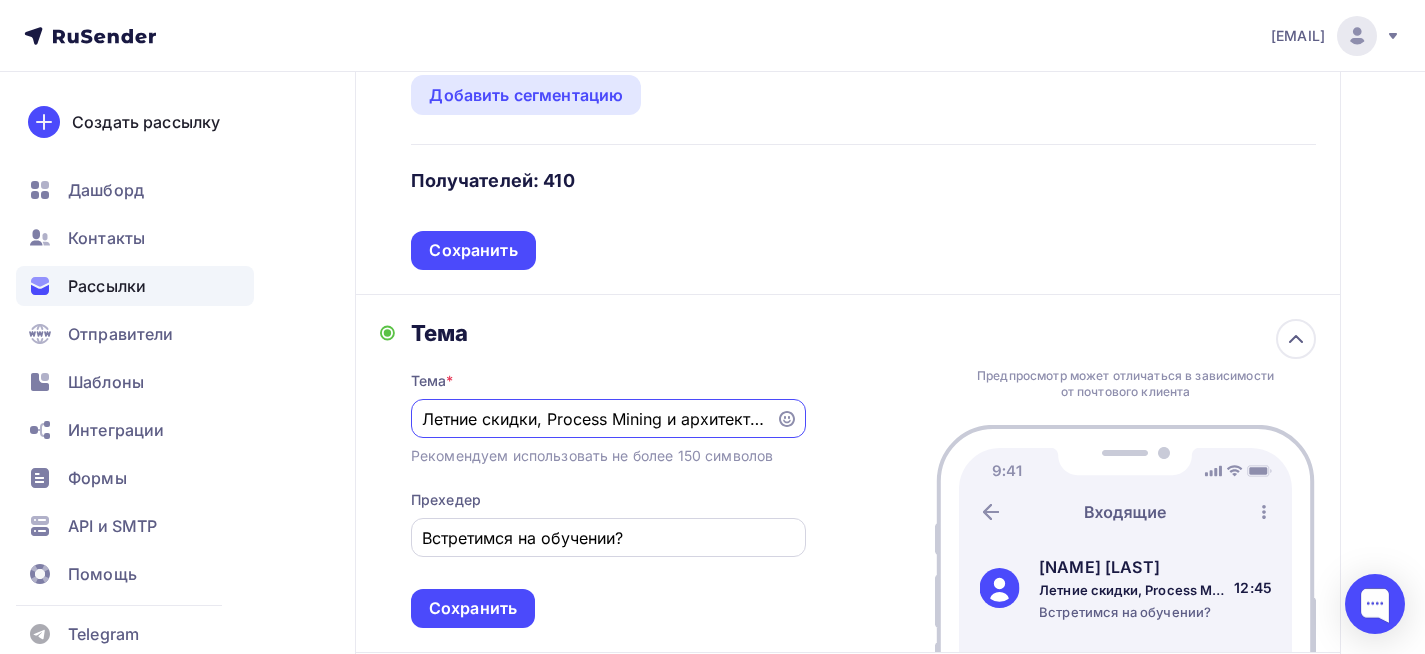 type on "Летние скидки, Process Mining и архитектура данных" 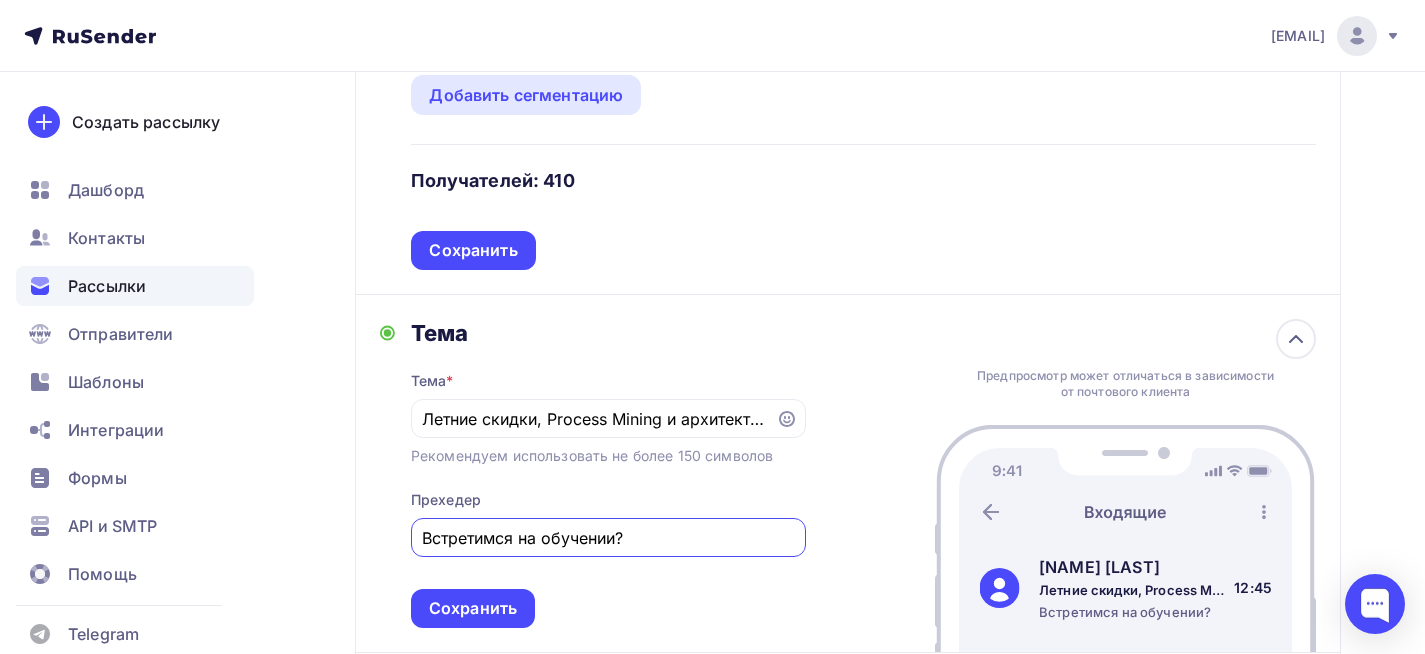 drag, startPoint x: 668, startPoint y: 552, endPoint x: 358, endPoint y: 542, distance: 310.16125 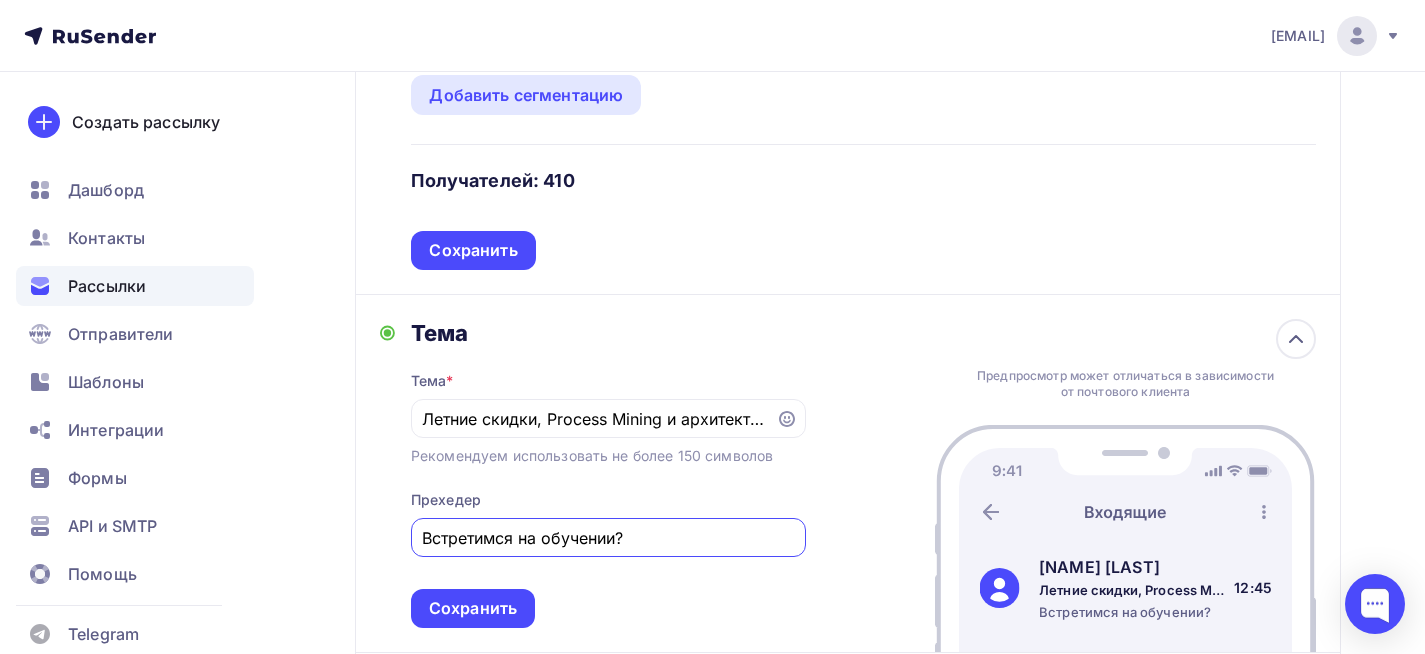 click on "Тема
Тема  *     Летние скидки, Process Mining и архитектура данных
Рекомендуем использовать не более 150 символов
Прехедер     Встретимся на обучении?           Сохранить
Предпросмотр может отличаться  в зависимости от почтового клиента
[NAME] [LAST]
Летние скидки, Process Mining и архитектура данных
Встретимся на обучении?
[TIME]" at bounding box center (848, 474) 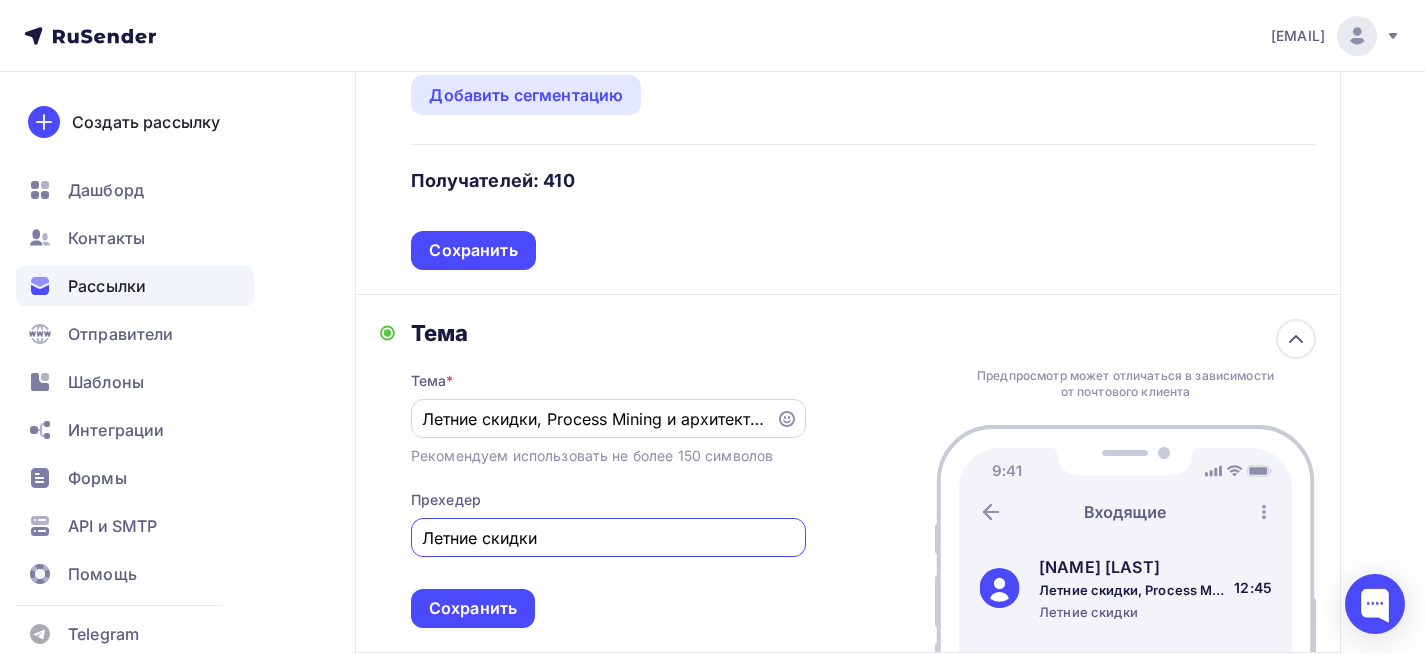 type on "Летние скидки" 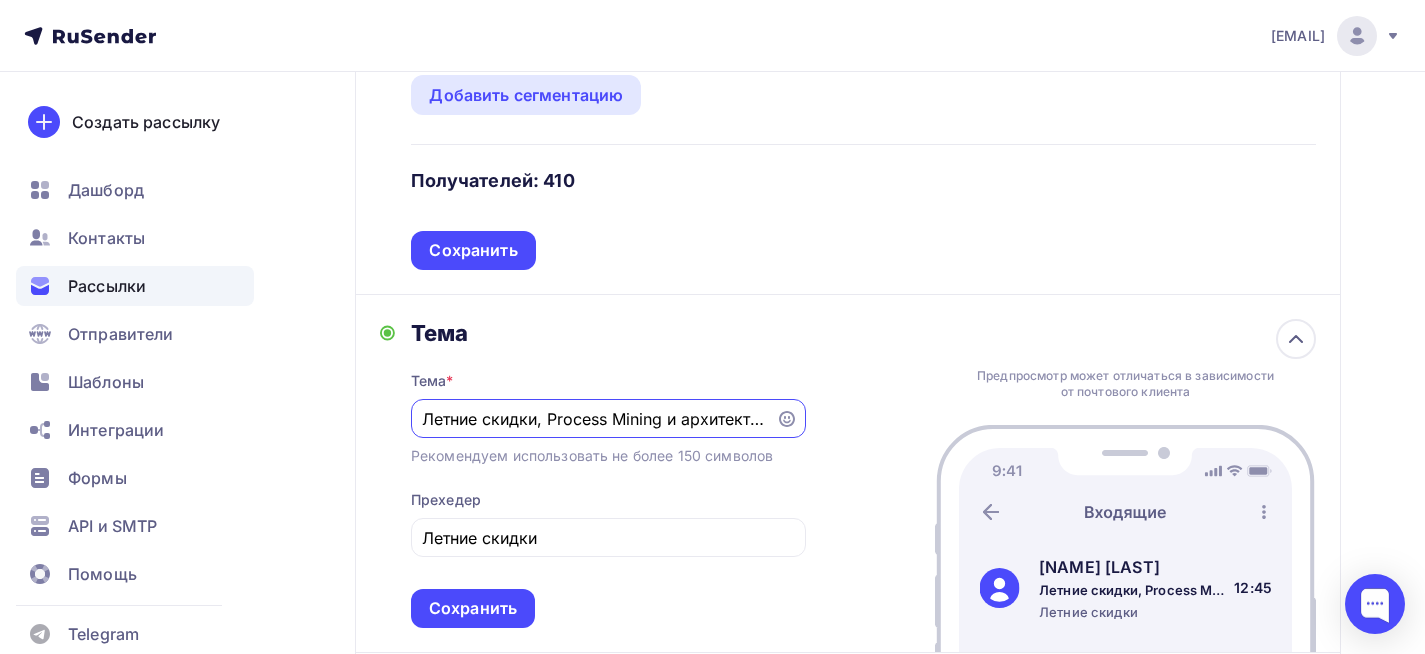 drag, startPoint x: 537, startPoint y: 429, endPoint x: 397, endPoint y: 413, distance: 140.91132 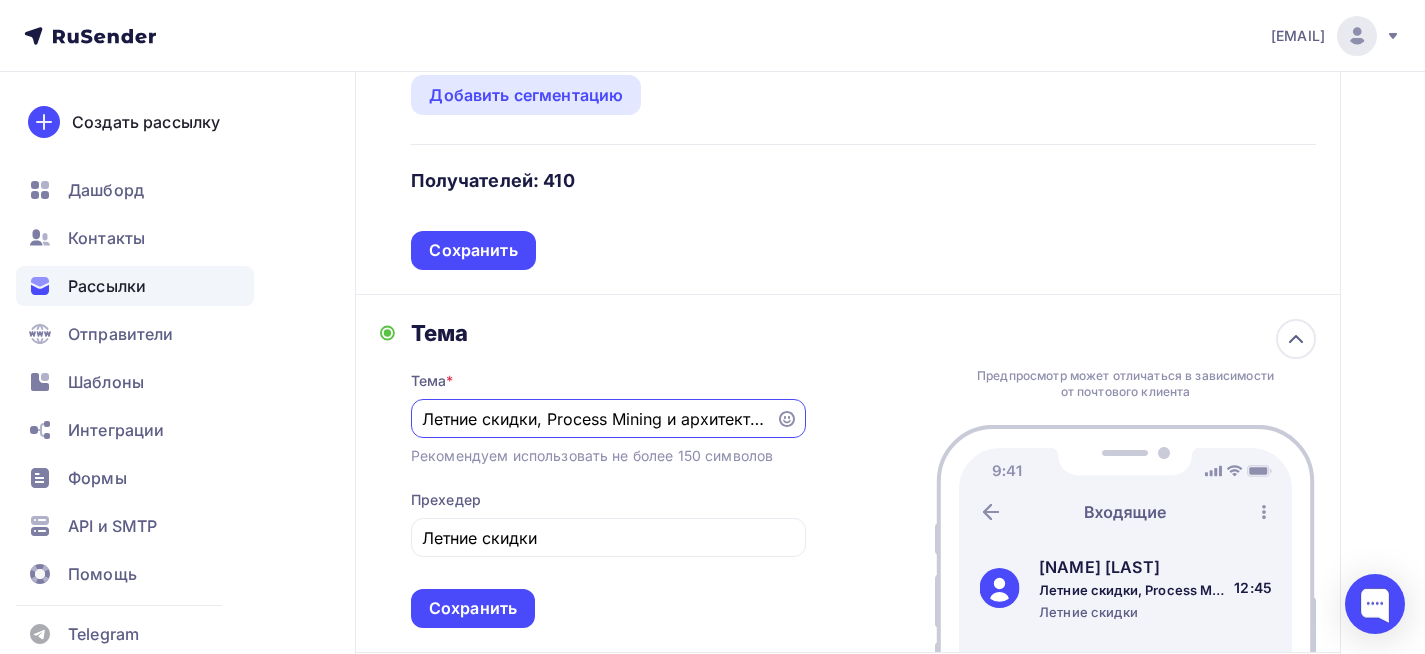 click on "Тема
Тема  *     Летние скидки, Process Mining и архитектура данных
Рекомендуем использовать не более 150 символов
Прехедер     Летние скидки           Сохранить" at bounding box center (593, 473) 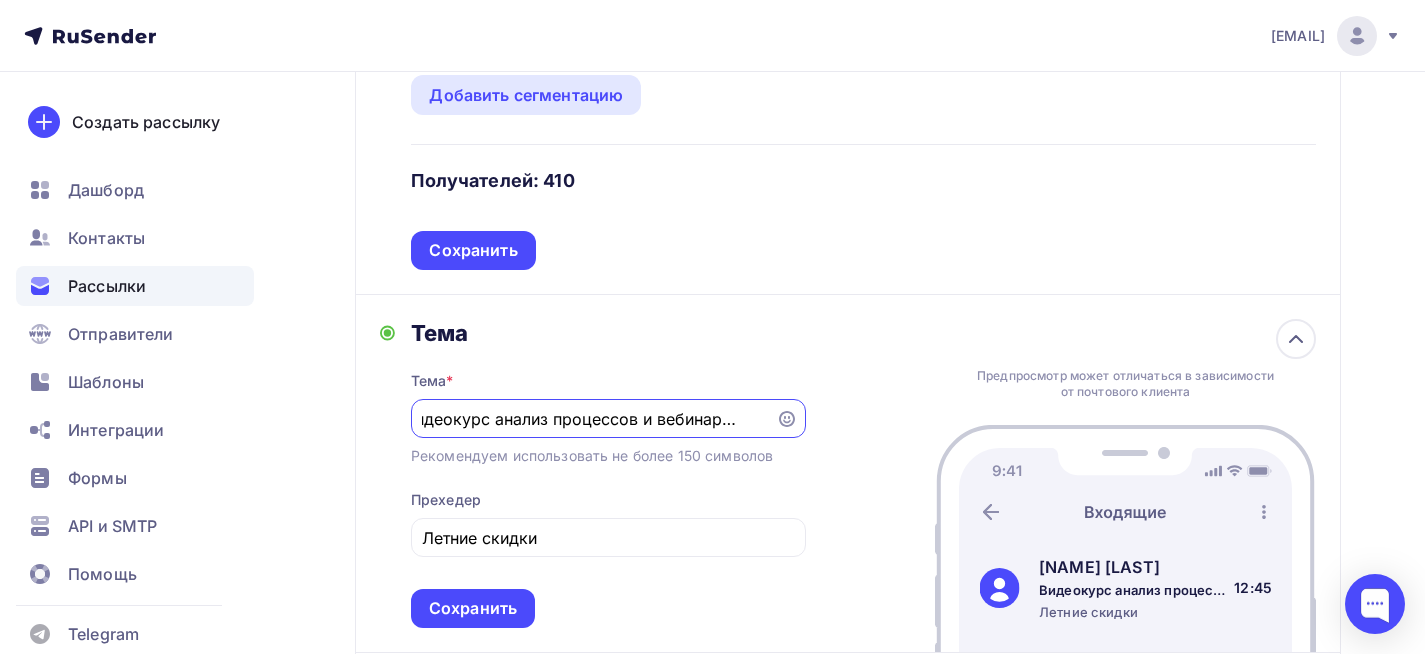 scroll, scrollTop: 0, scrollLeft: 0, axis: both 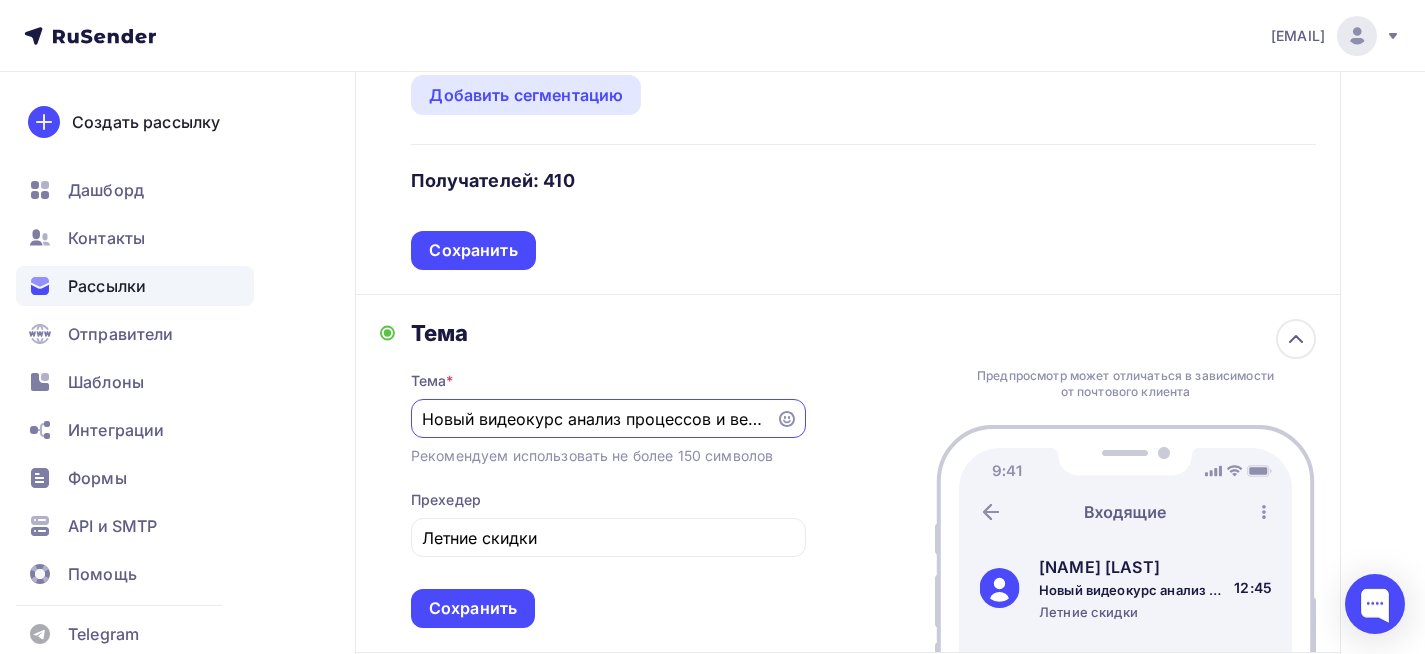click on "Новый видеокурс анализ процессов и вебинары по архитектура данных" at bounding box center (593, 419) 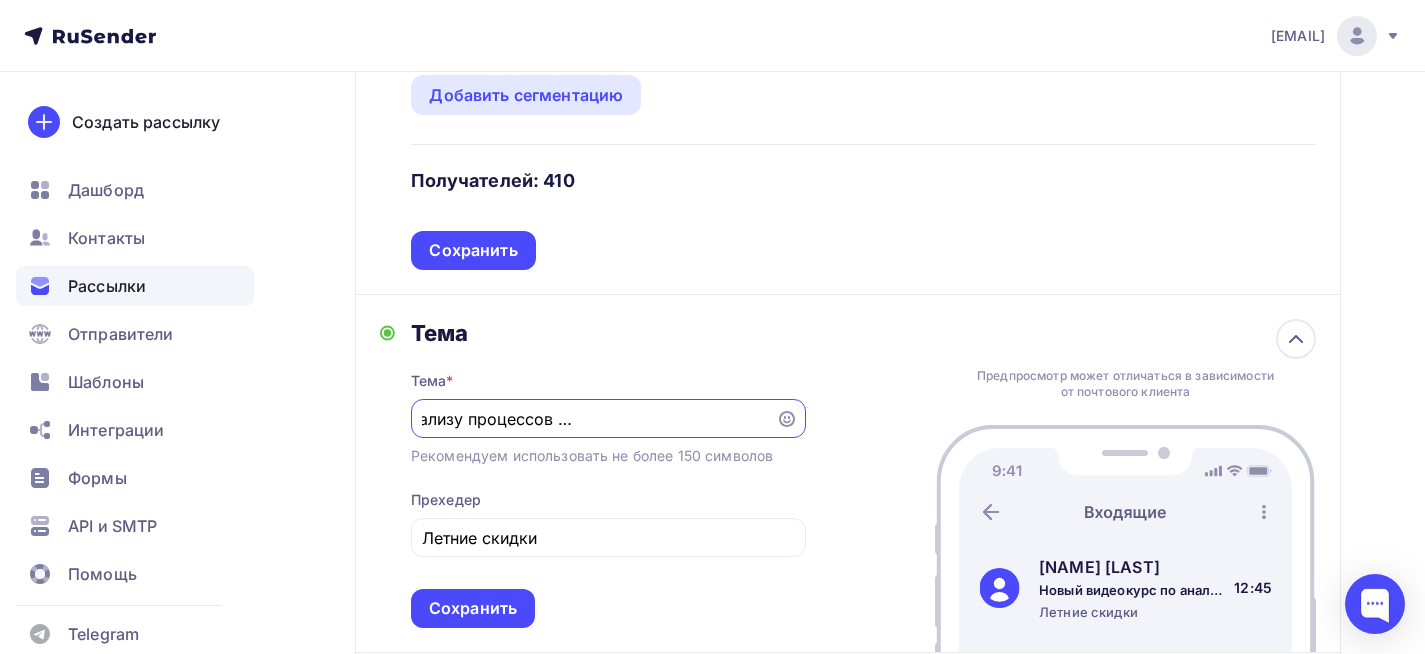 scroll, scrollTop: 0, scrollLeft: 262, axis: horizontal 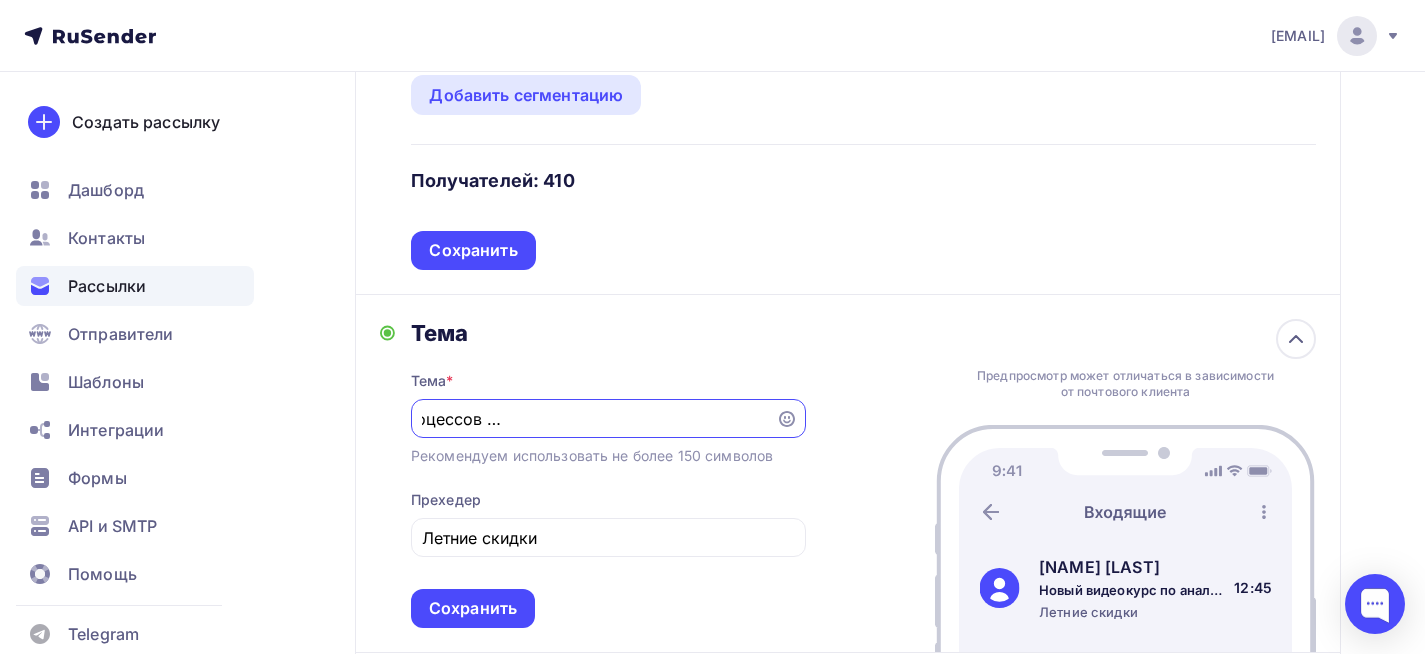 click on "Новый видеокурс по анализу процессов и вебинары по архитектура данных" at bounding box center (593, 419) 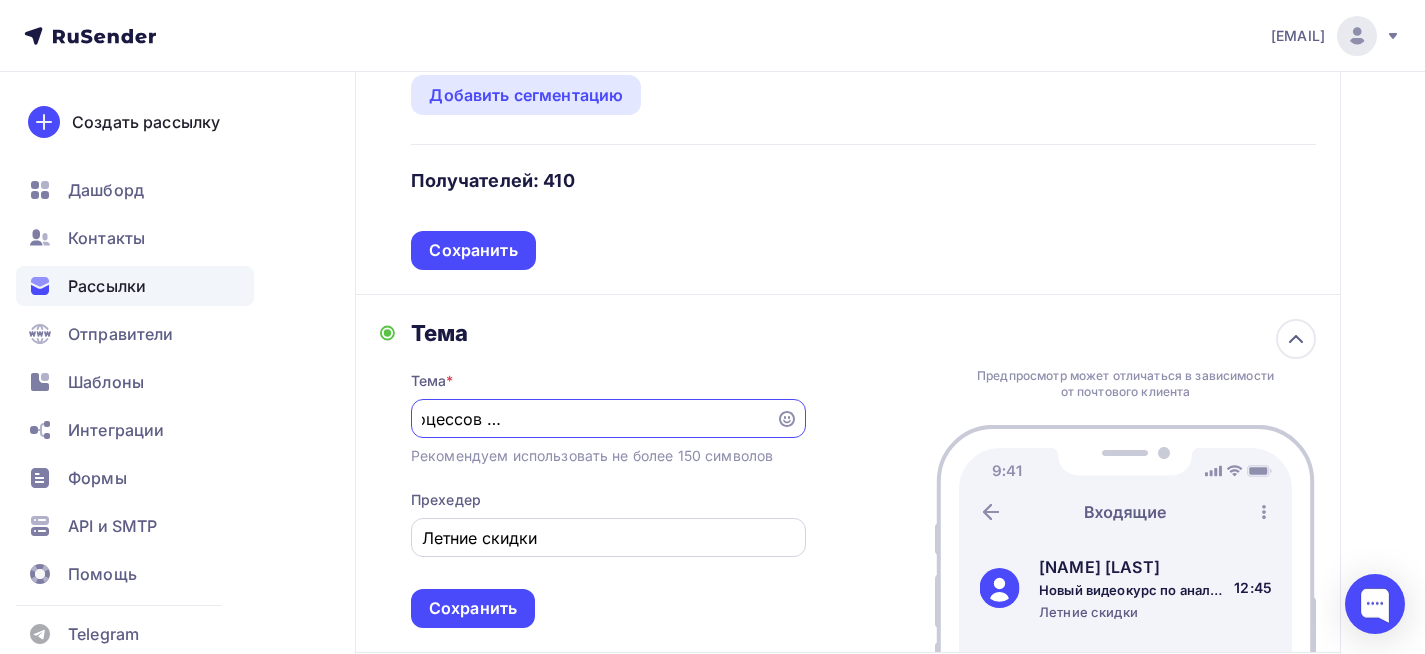 type on "Новый видеокурс по анализу процессов и вебинары по архитектуре данных" 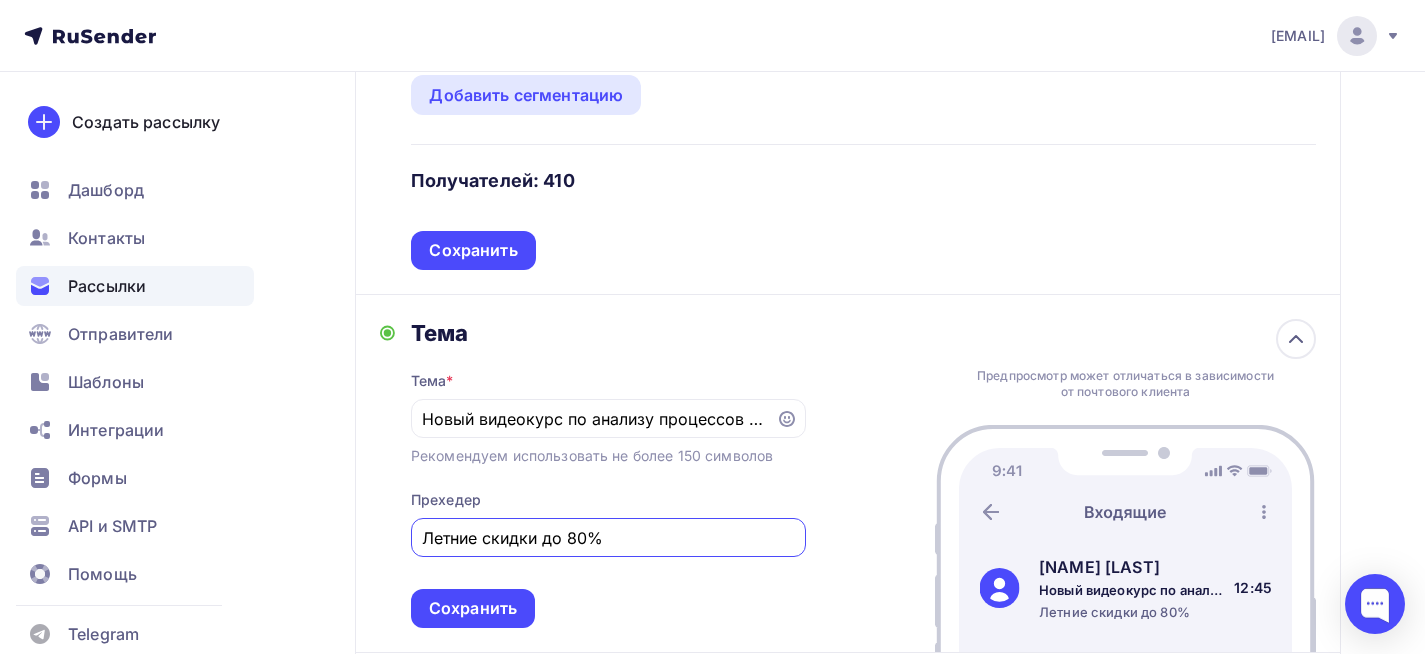 scroll, scrollTop: 978, scrollLeft: 0, axis: vertical 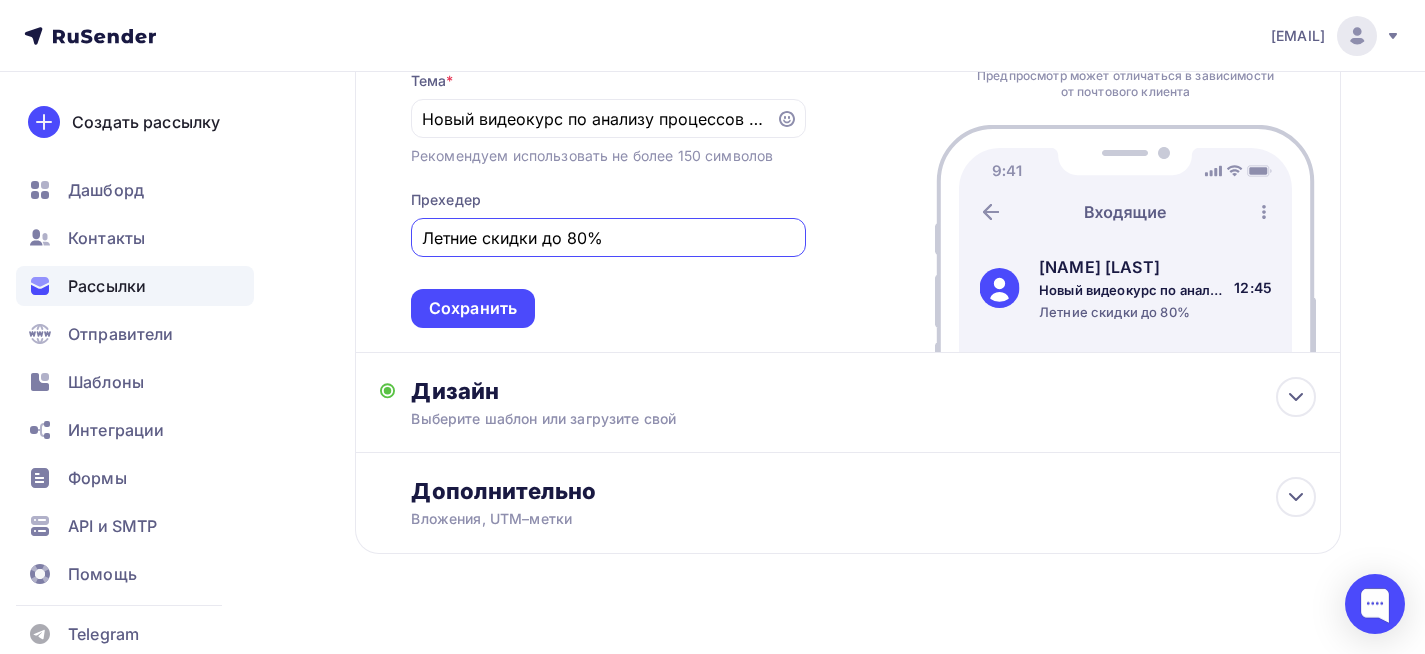 type on "Летние скидки до 80%" 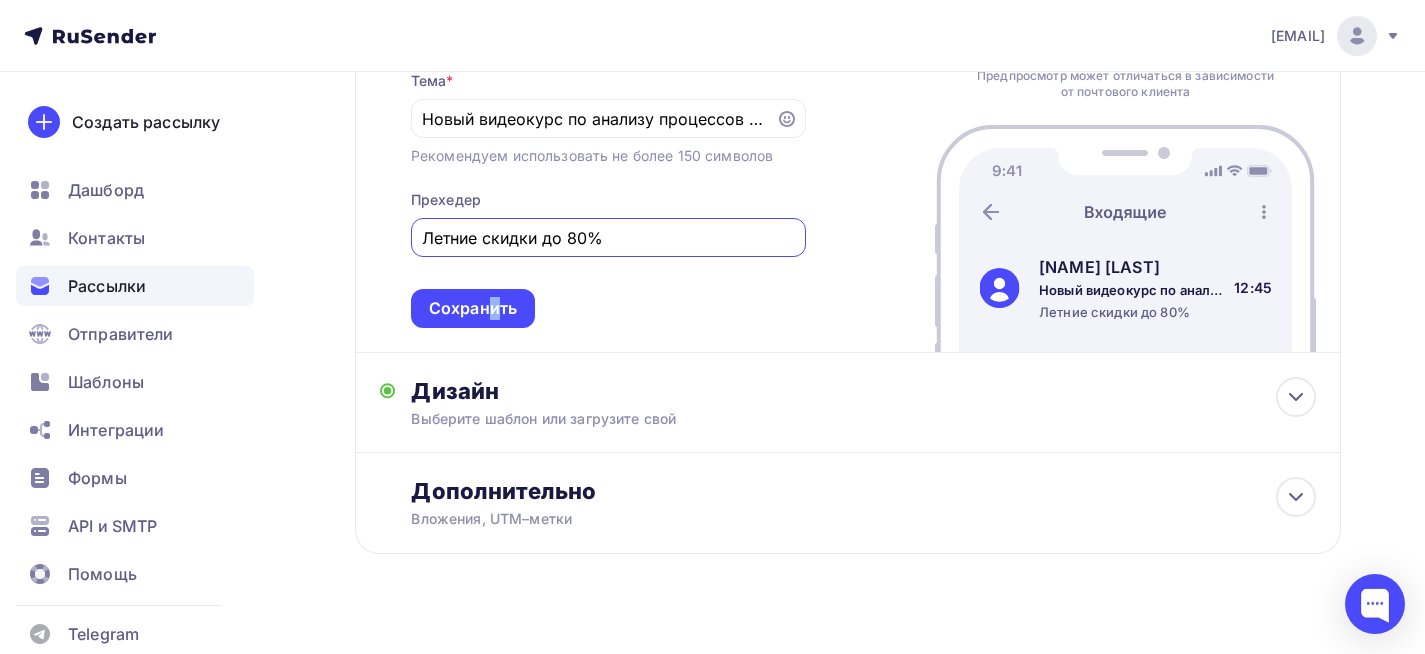click on "Сохранить" at bounding box center (473, 308) 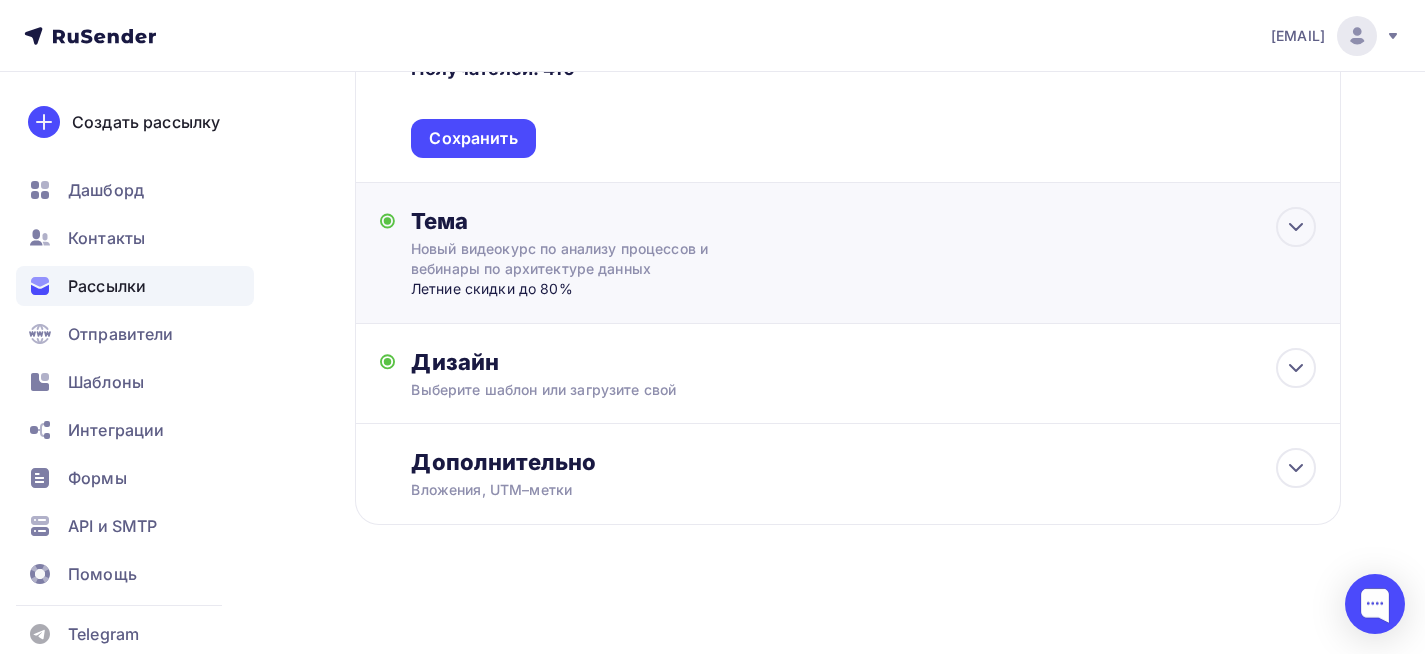 scroll, scrollTop: 796, scrollLeft: 0, axis: vertical 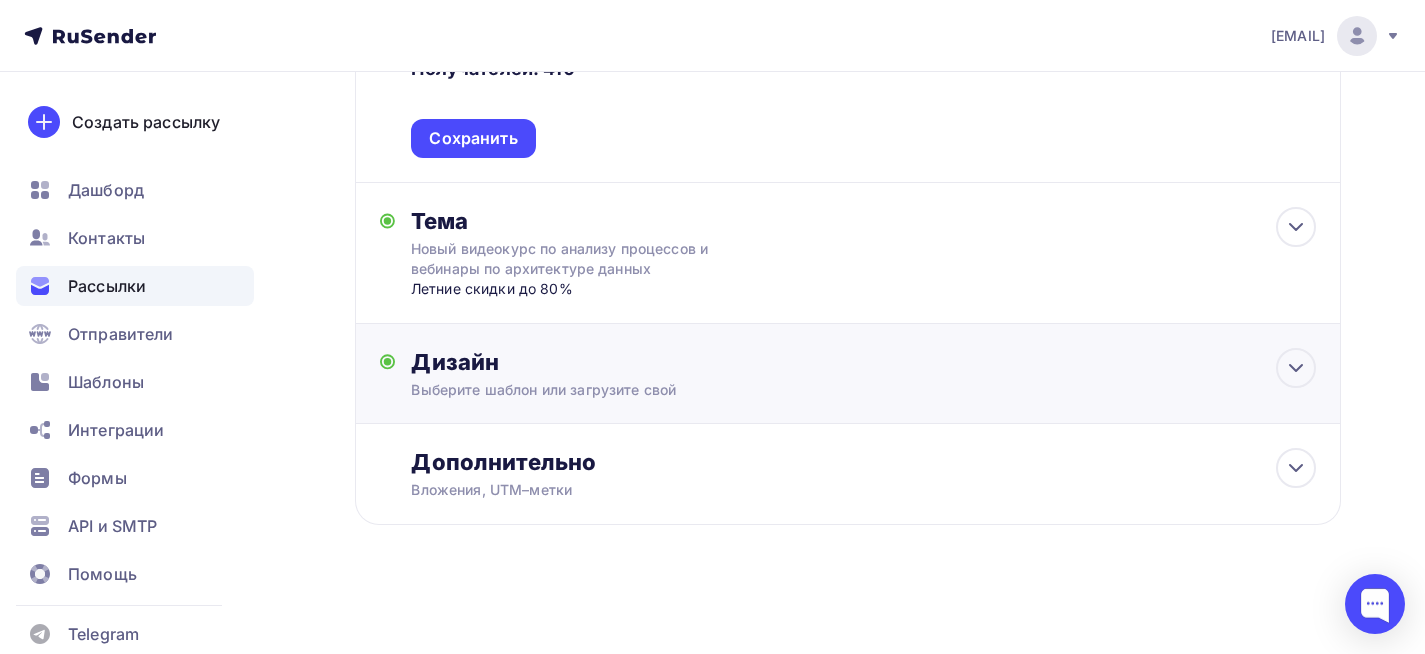 click on "Выберите шаблон или загрузите свой" at bounding box center (818, 390) 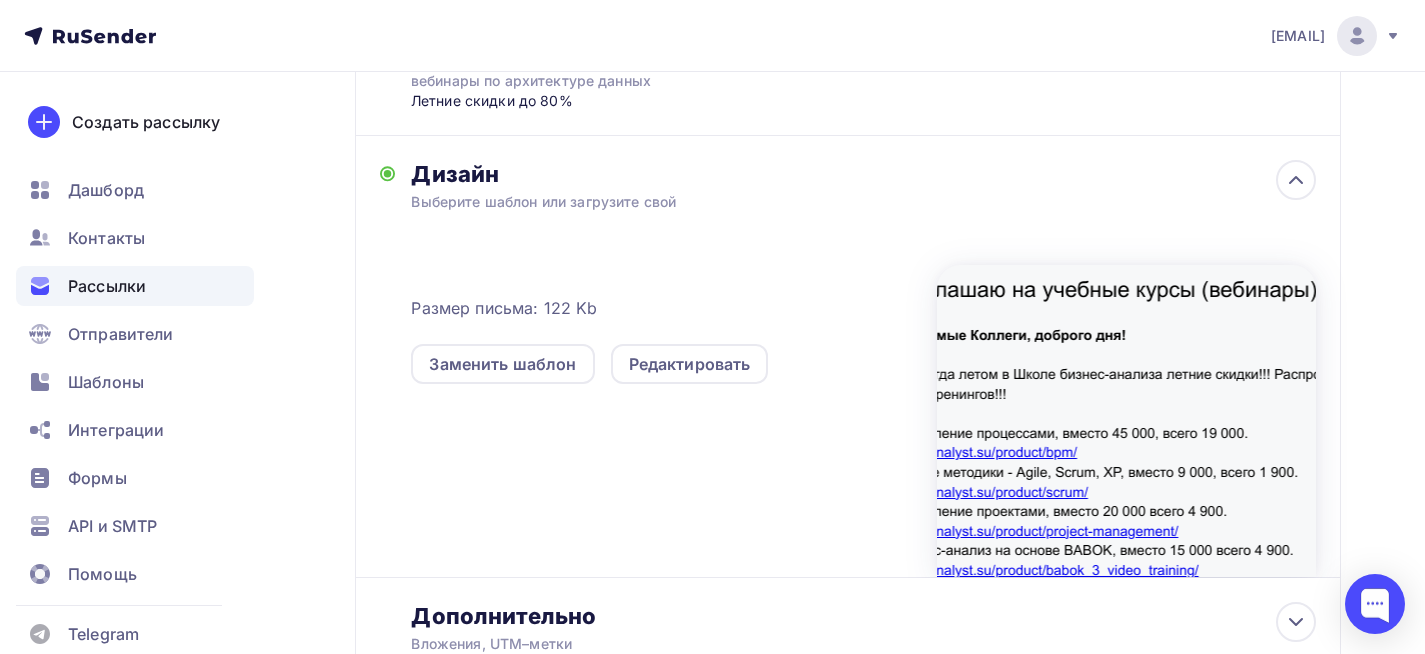 click at bounding box center (1126, 421) 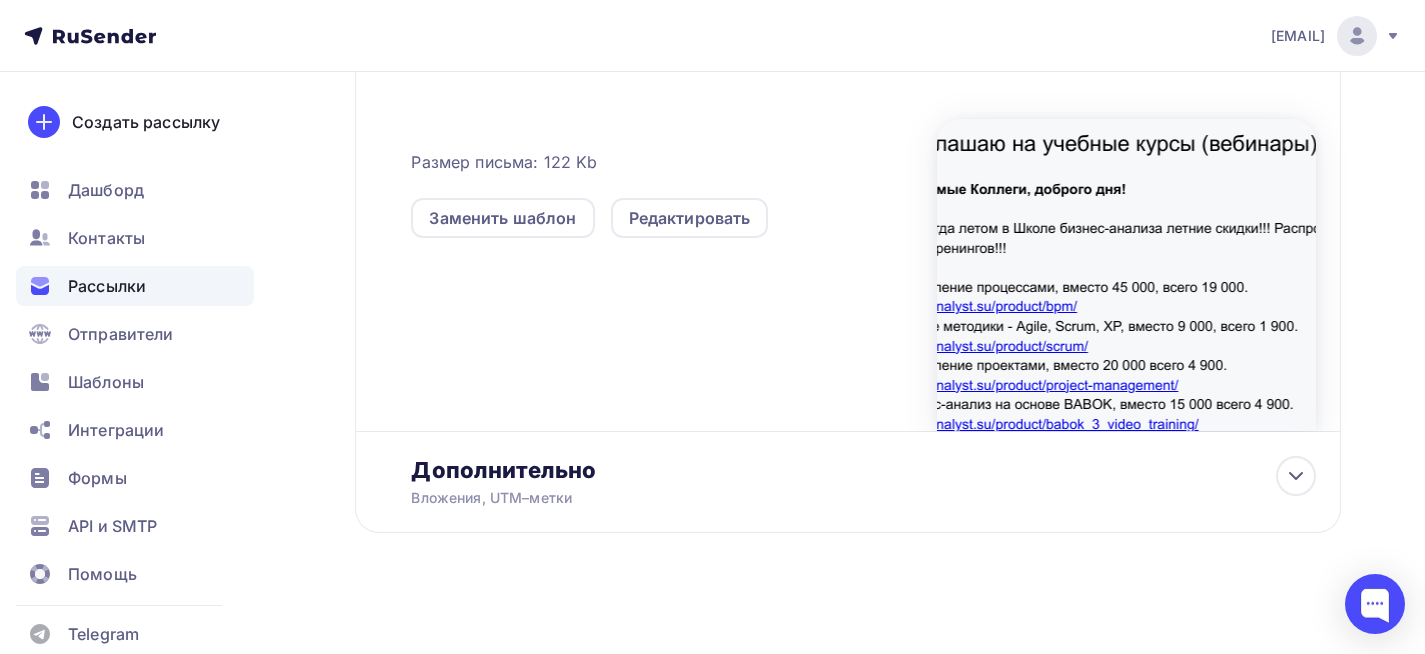 scroll, scrollTop: 1138, scrollLeft: 0, axis: vertical 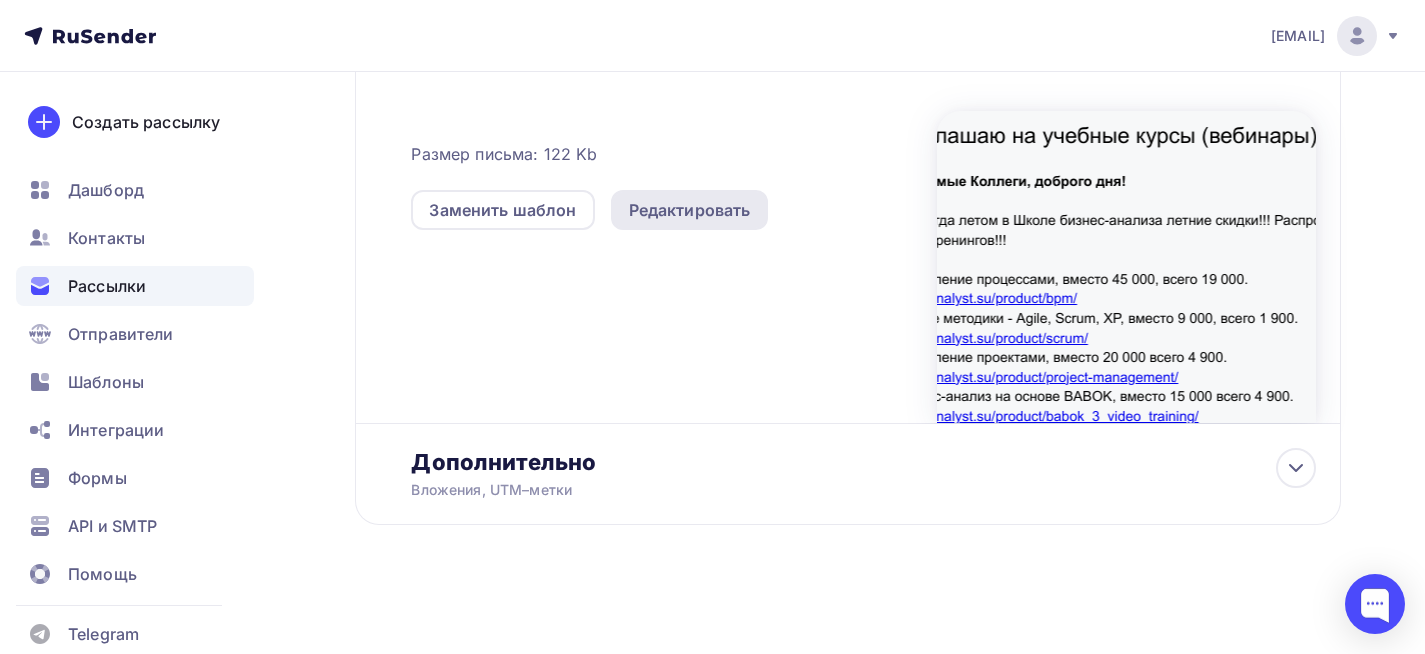 click on "Редактировать" at bounding box center [690, 210] 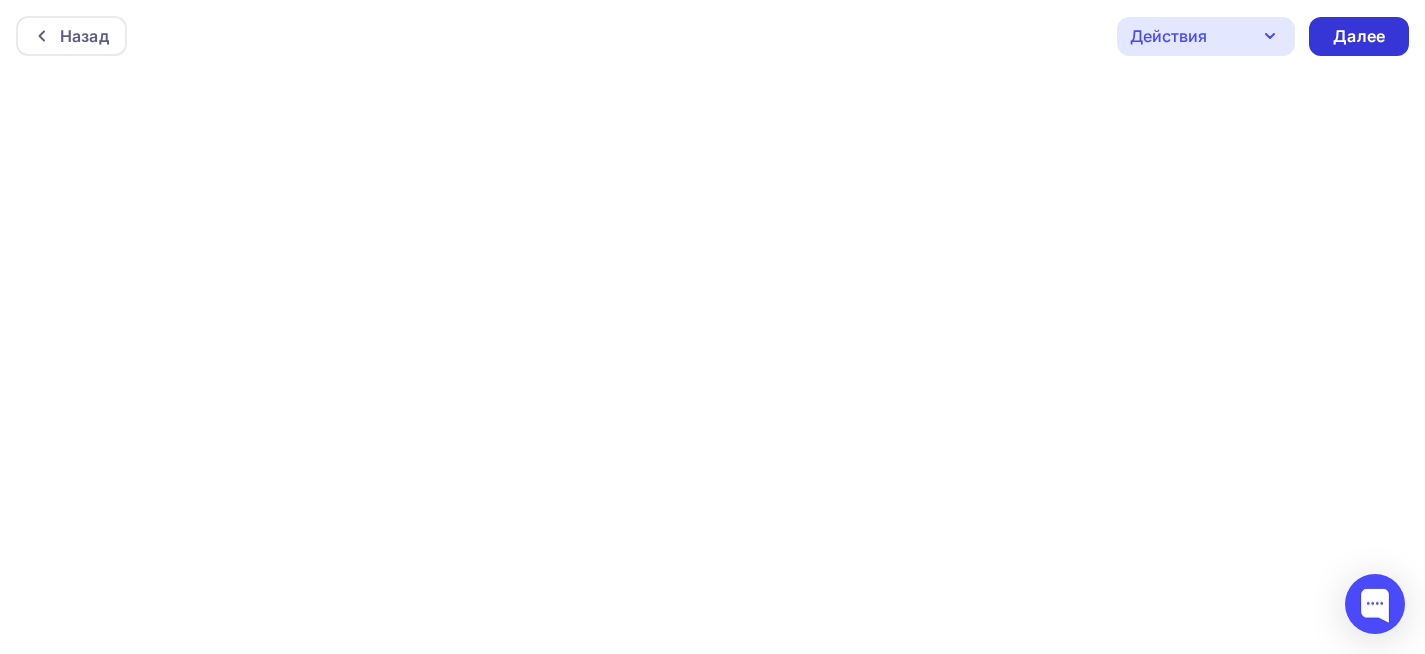 click on "Далее" at bounding box center [1359, 36] 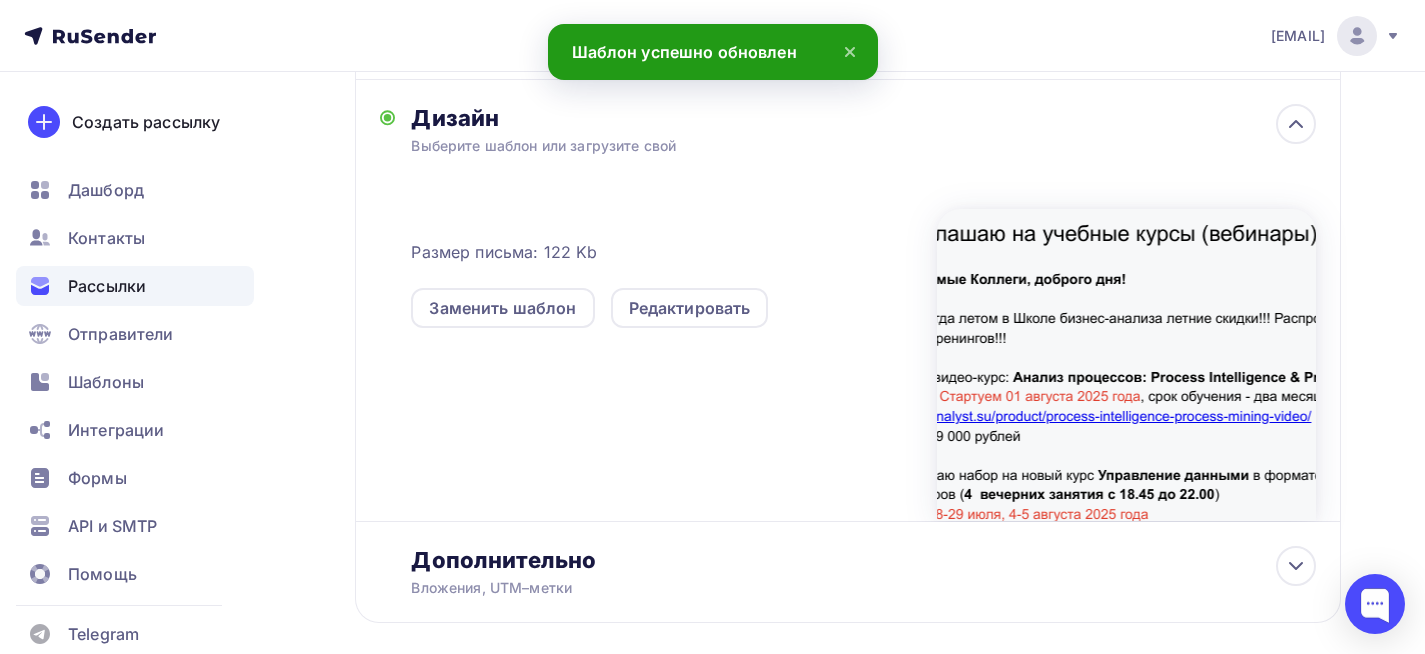 scroll, scrollTop: 500, scrollLeft: 0, axis: vertical 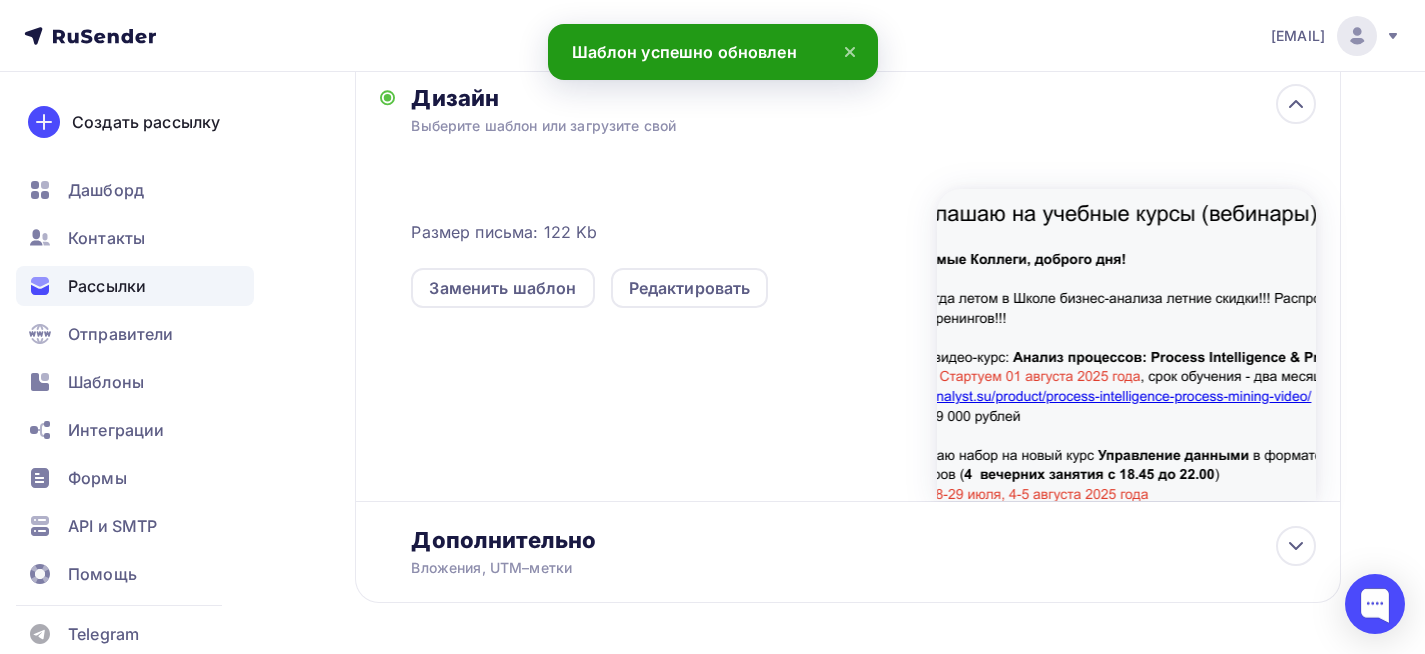 click at bounding box center [1126, 345] 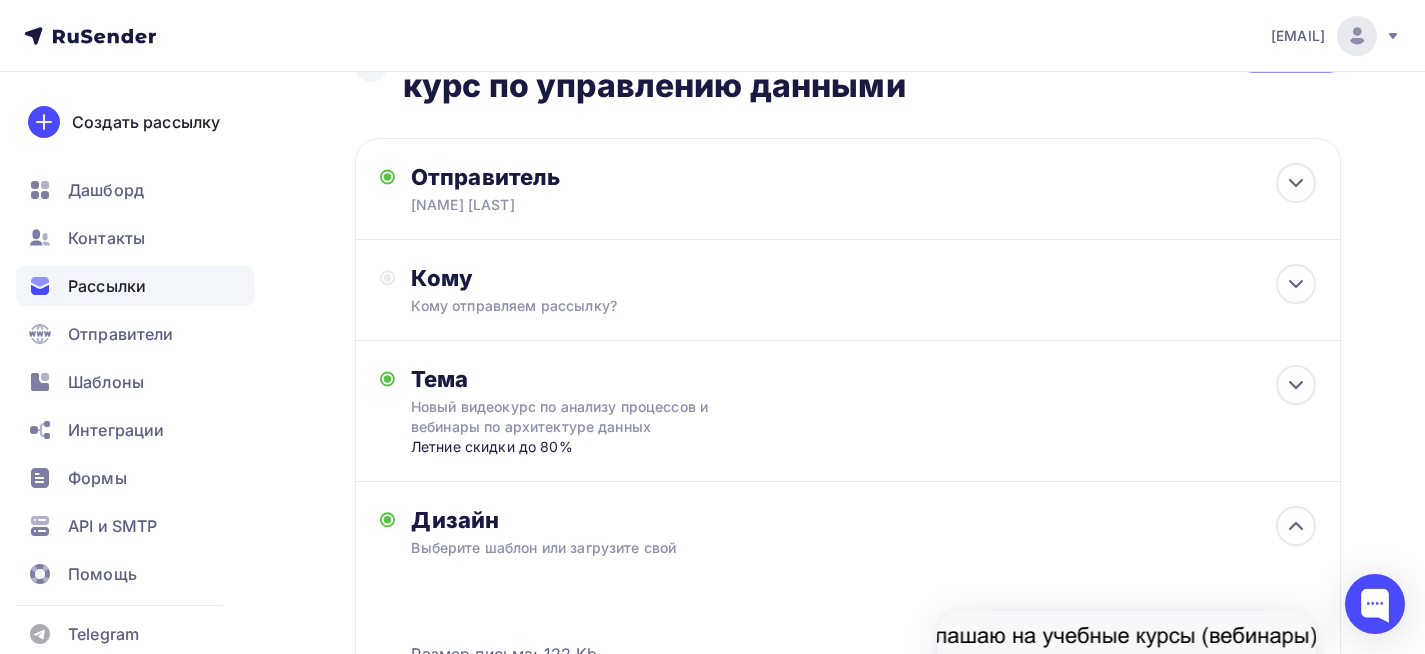 scroll, scrollTop: 0, scrollLeft: 0, axis: both 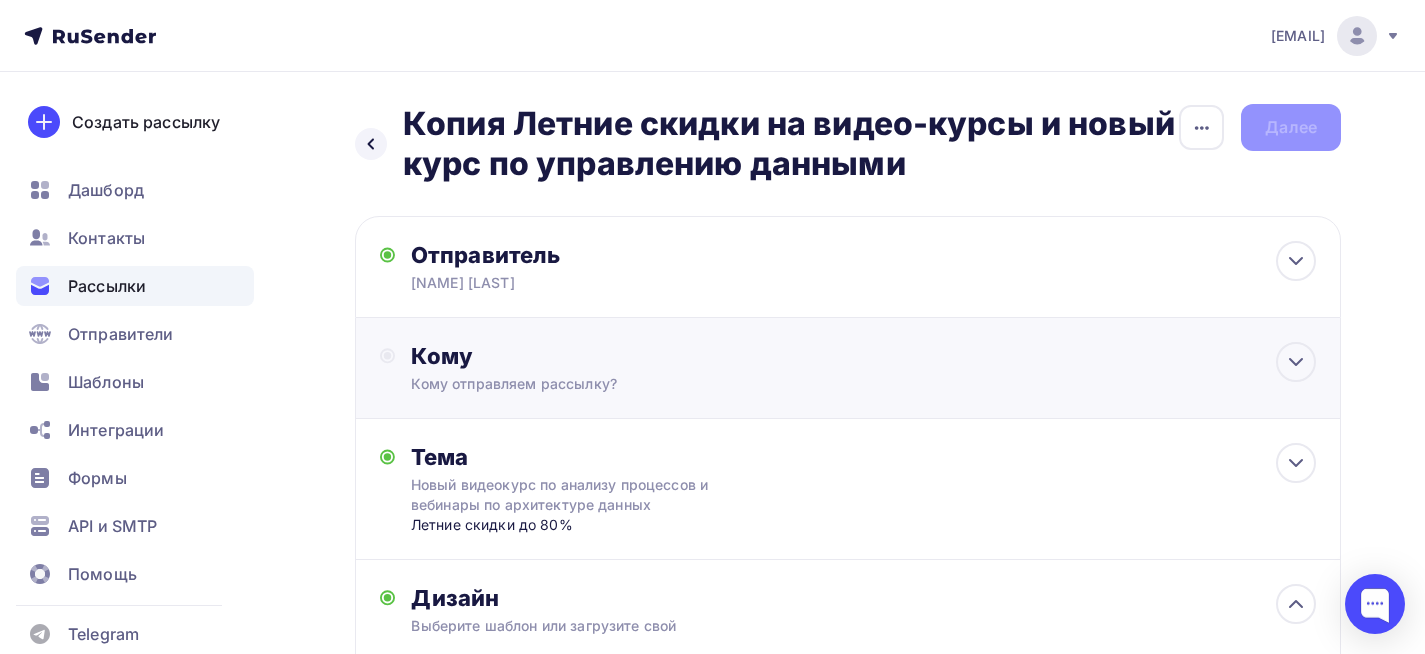 click on "Кому" at bounding box center (863, 356) 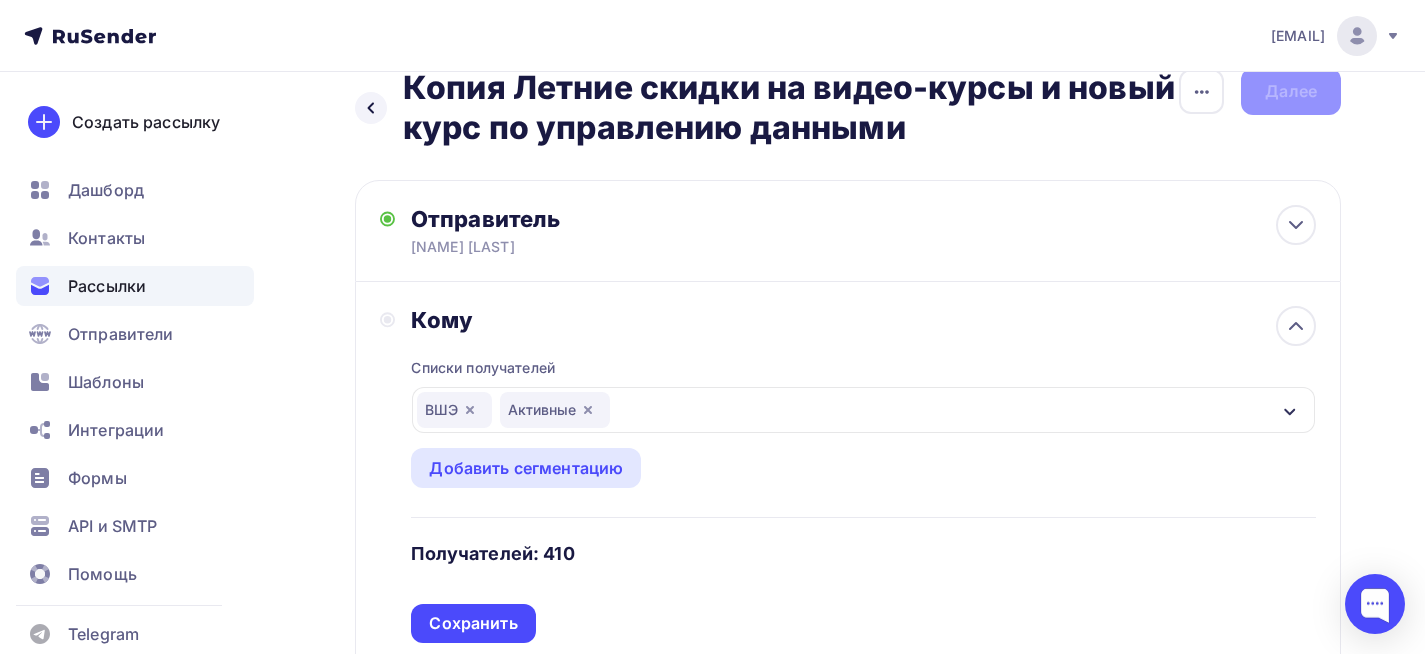 scroll, scrollTop: 100, scrollLeft: 0, axis: vertical 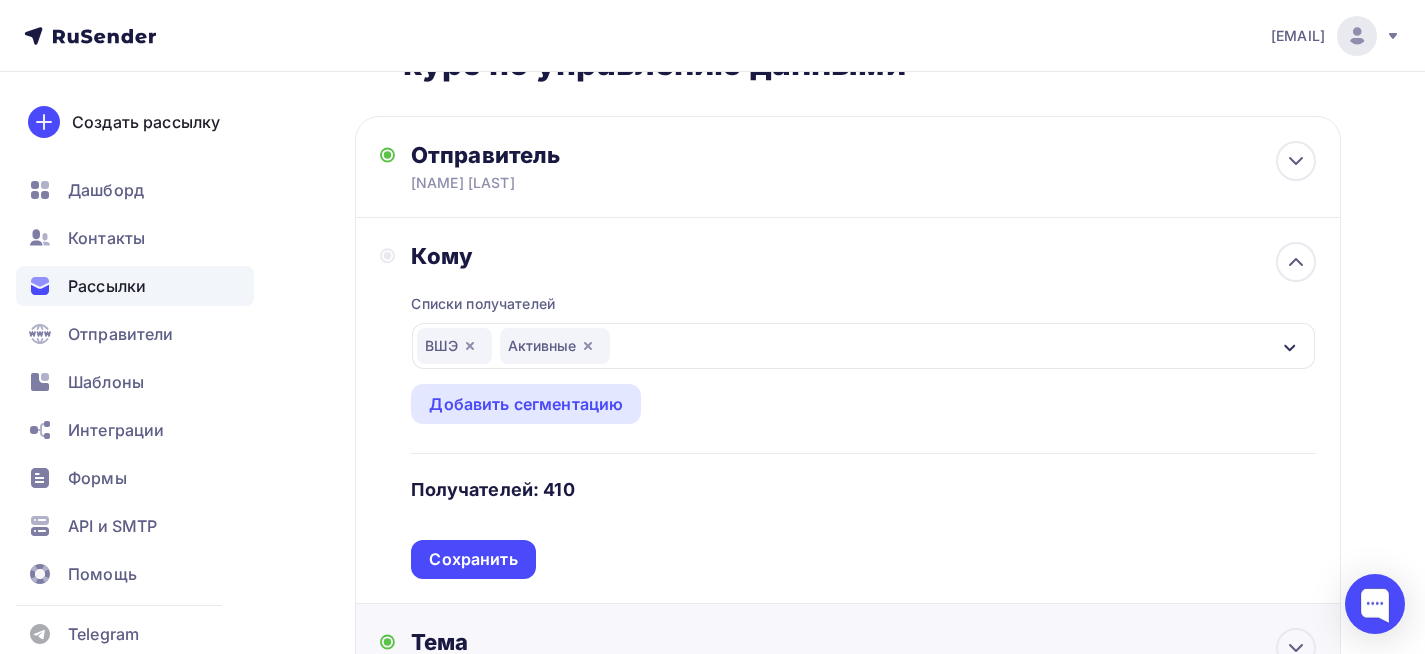 drag, startPoint x: 516, startPoint y: 562, endPoint x: 517, endPoint y: 573, distance: 11.045361 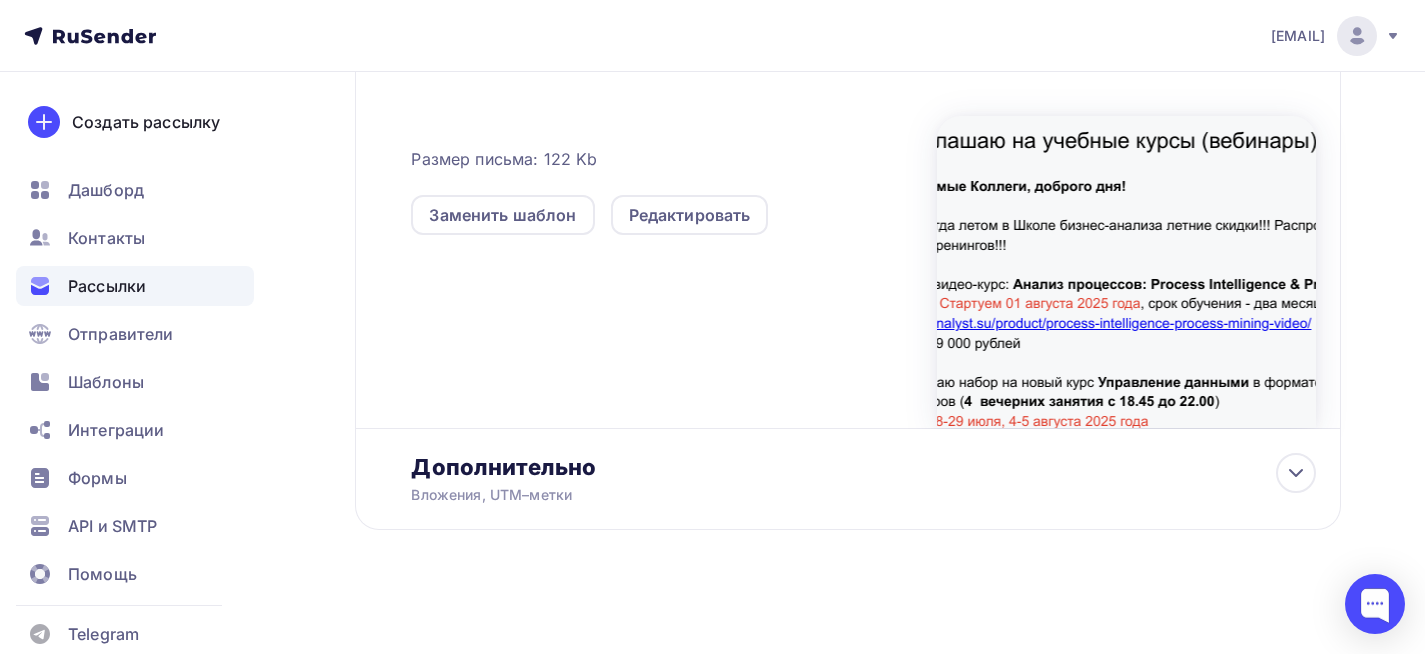 scroll, scrollTop: 581, scrollLeft: 0, axis: vertical 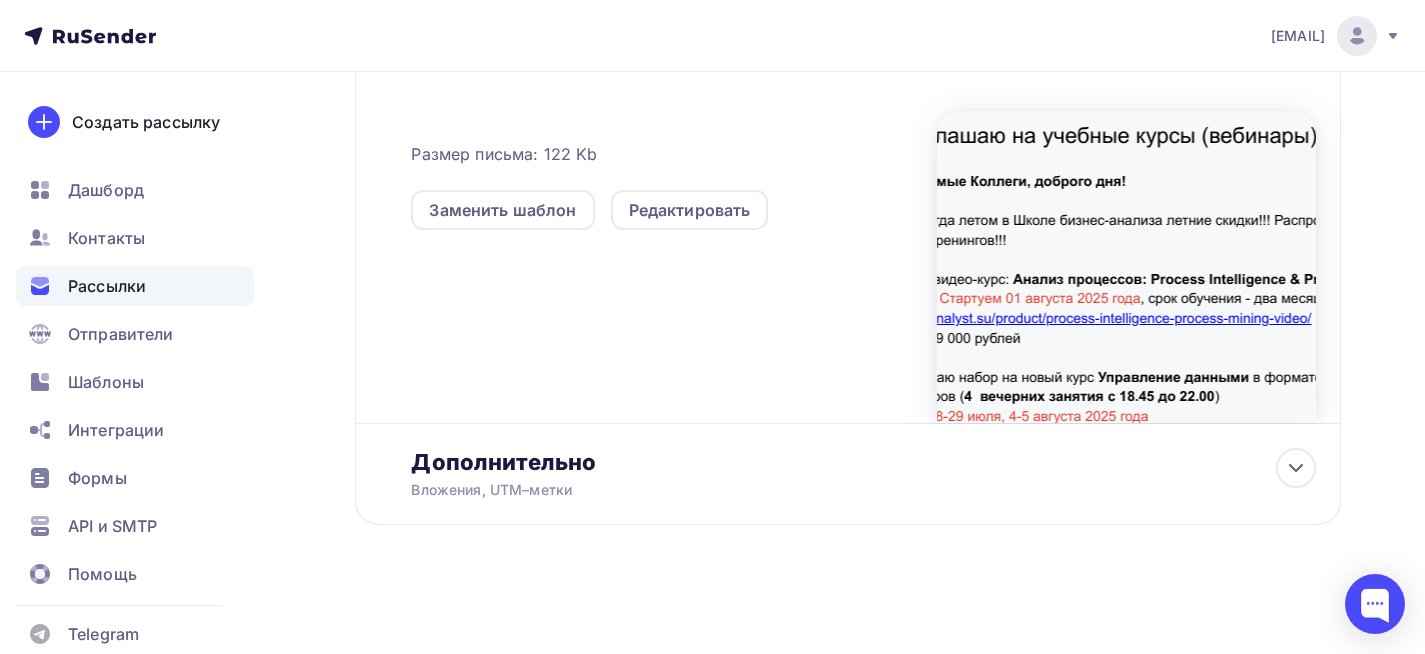 click at bounding box center [1126, 267] 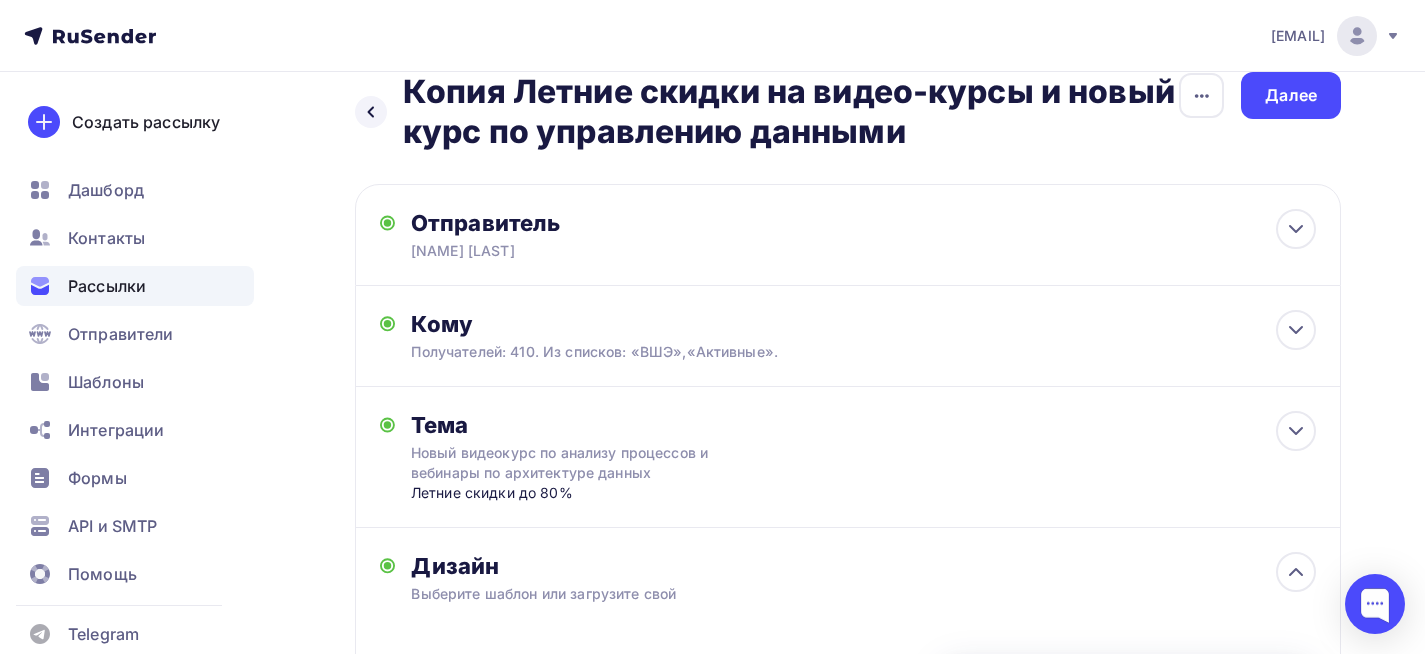 scroll, scrollTop: 0, scrollLeft: 0, axis: both 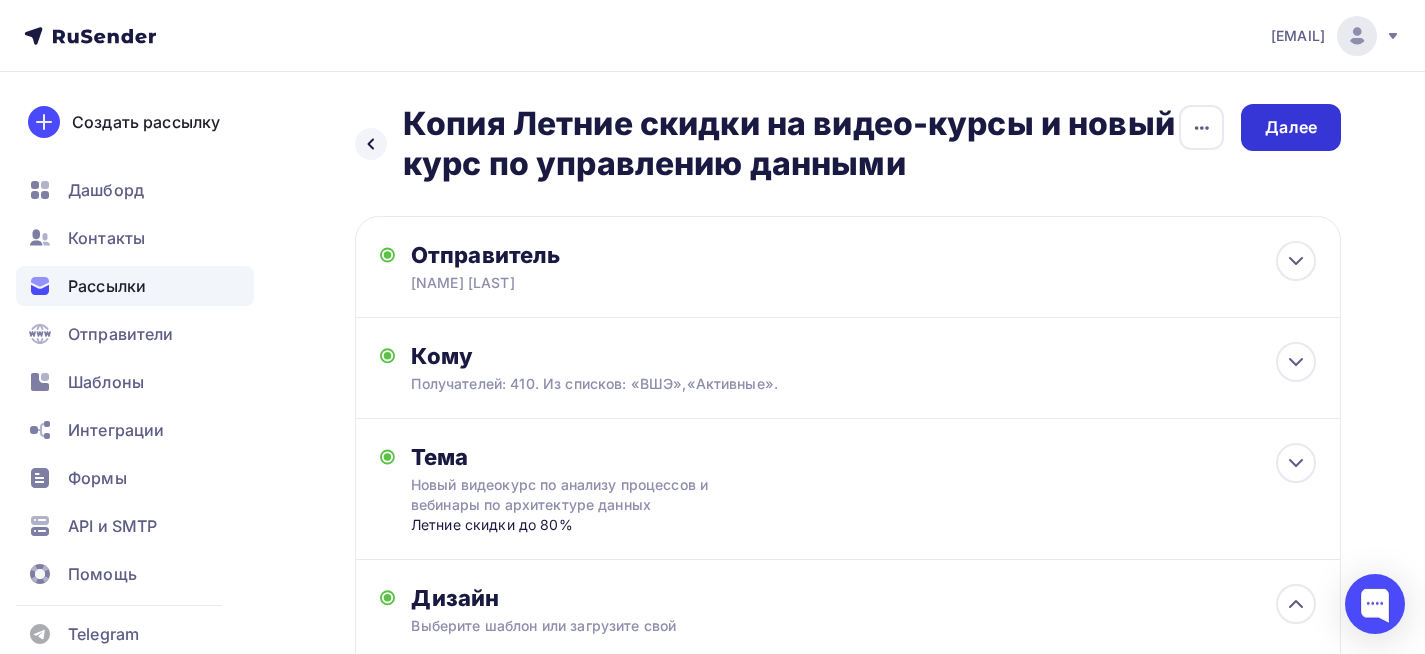 click on "Далее" at bounding box center [1291, 127] 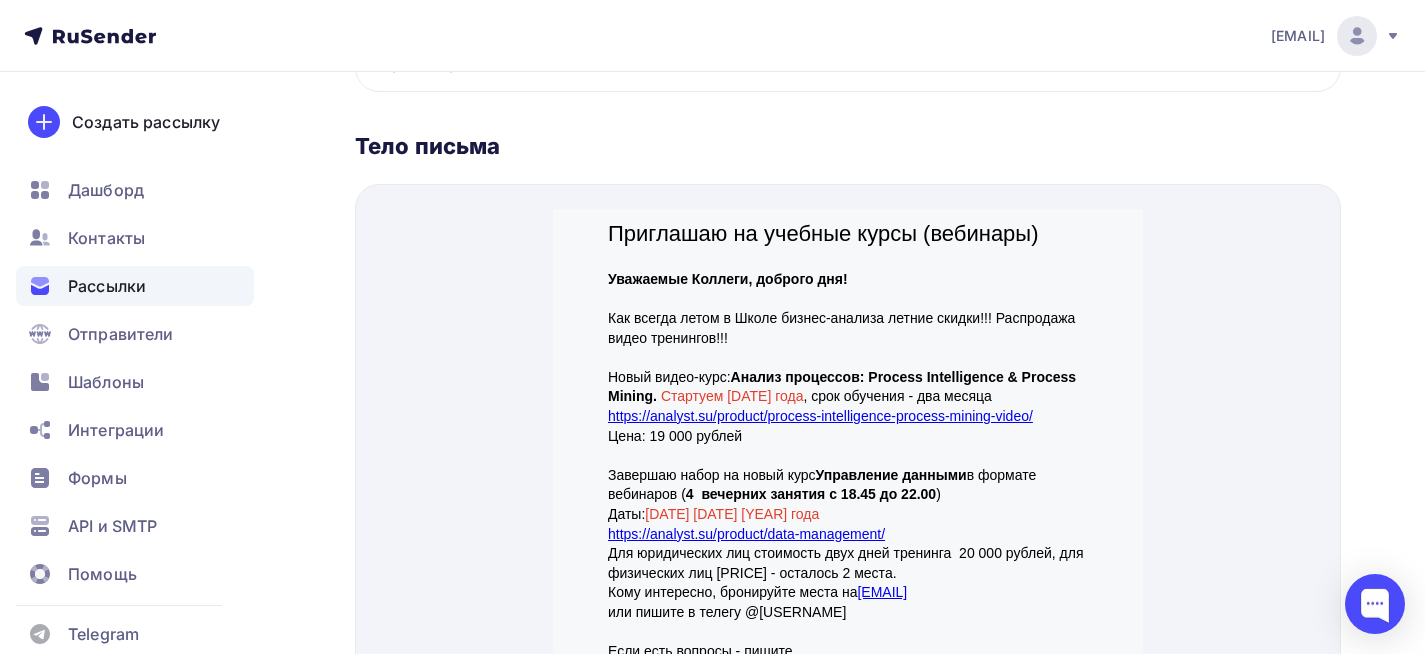 scroll, scrollTop: 800, scrollLeft: 0, axis: vertical 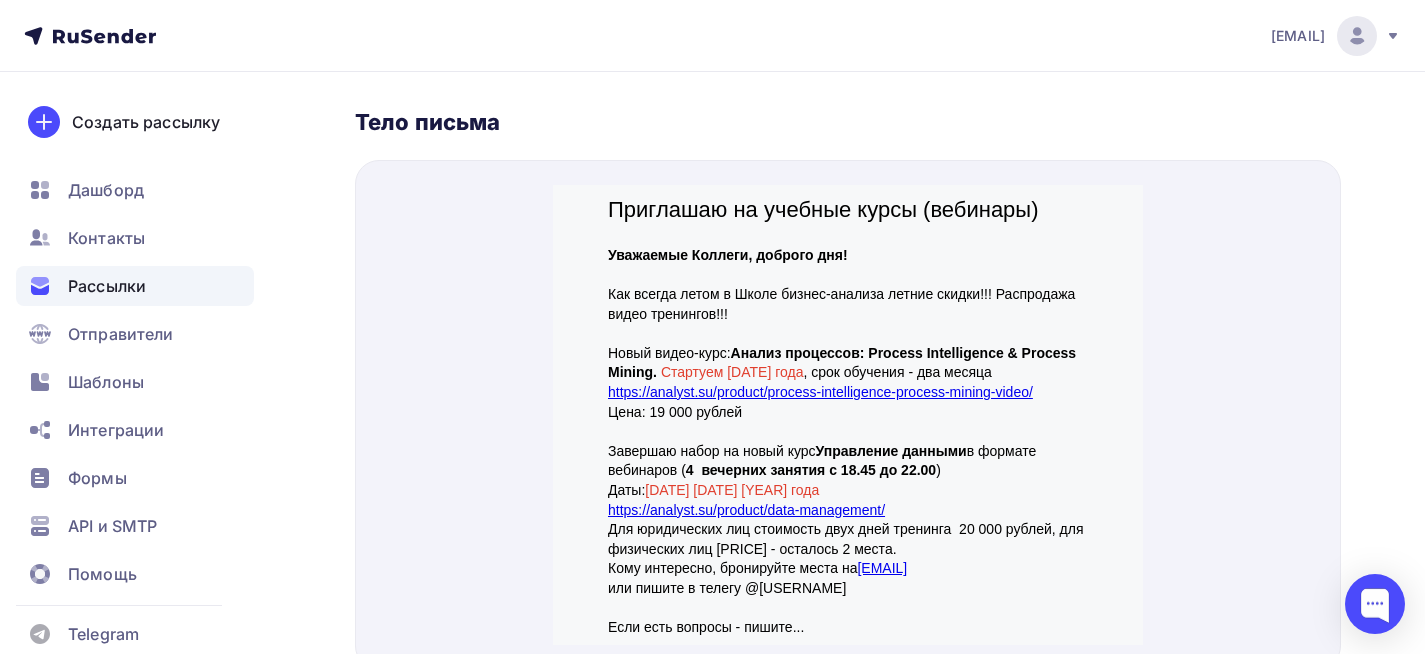 click on "https://analyst.su/product/process-intelligence-process-mining-video/" at bounding box center (819, 368) 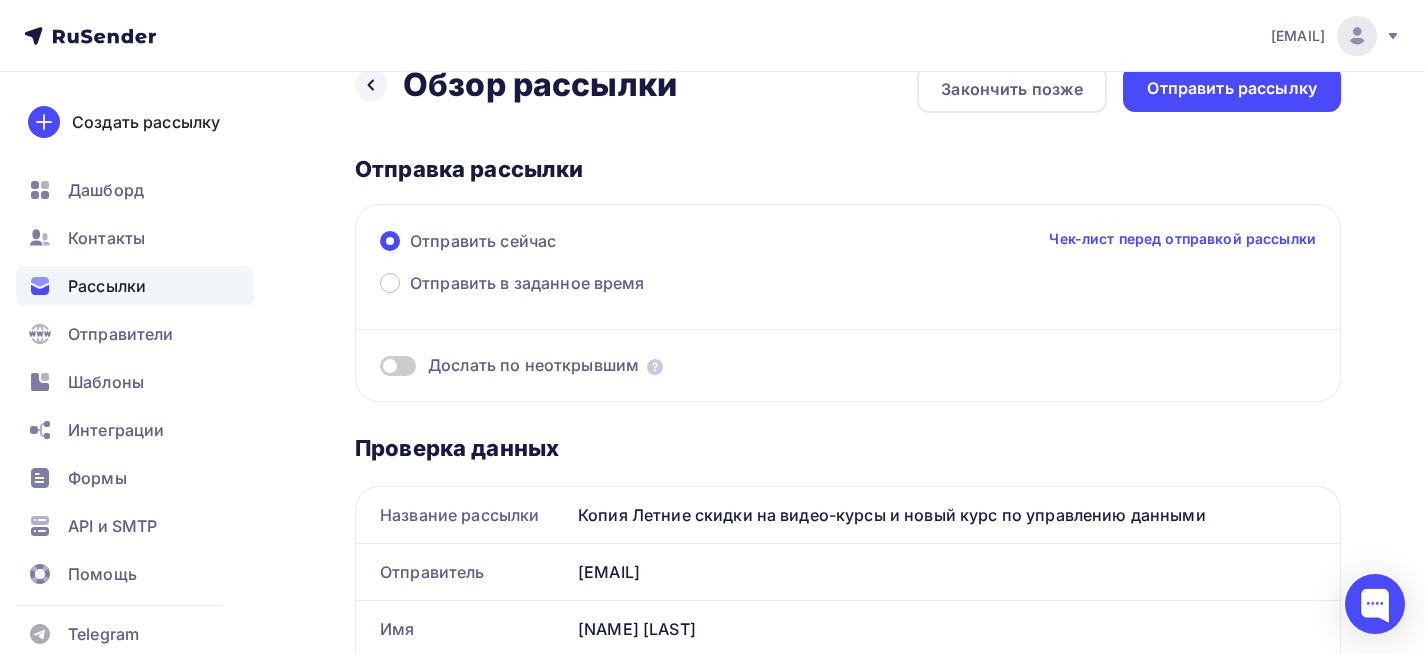 scroll, scrollTop: 0, scrollLeft: 0, axis: both 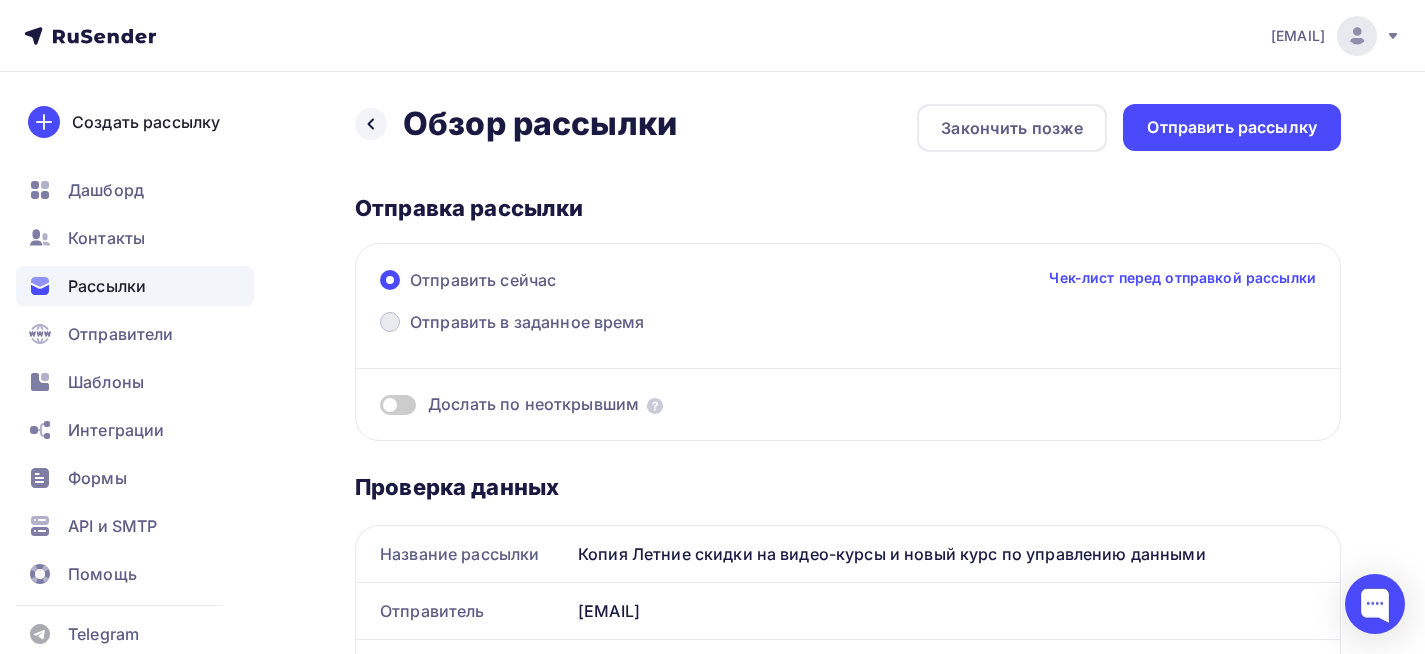 click on "Отправить в заданное время" at bounding box center [512, 324] 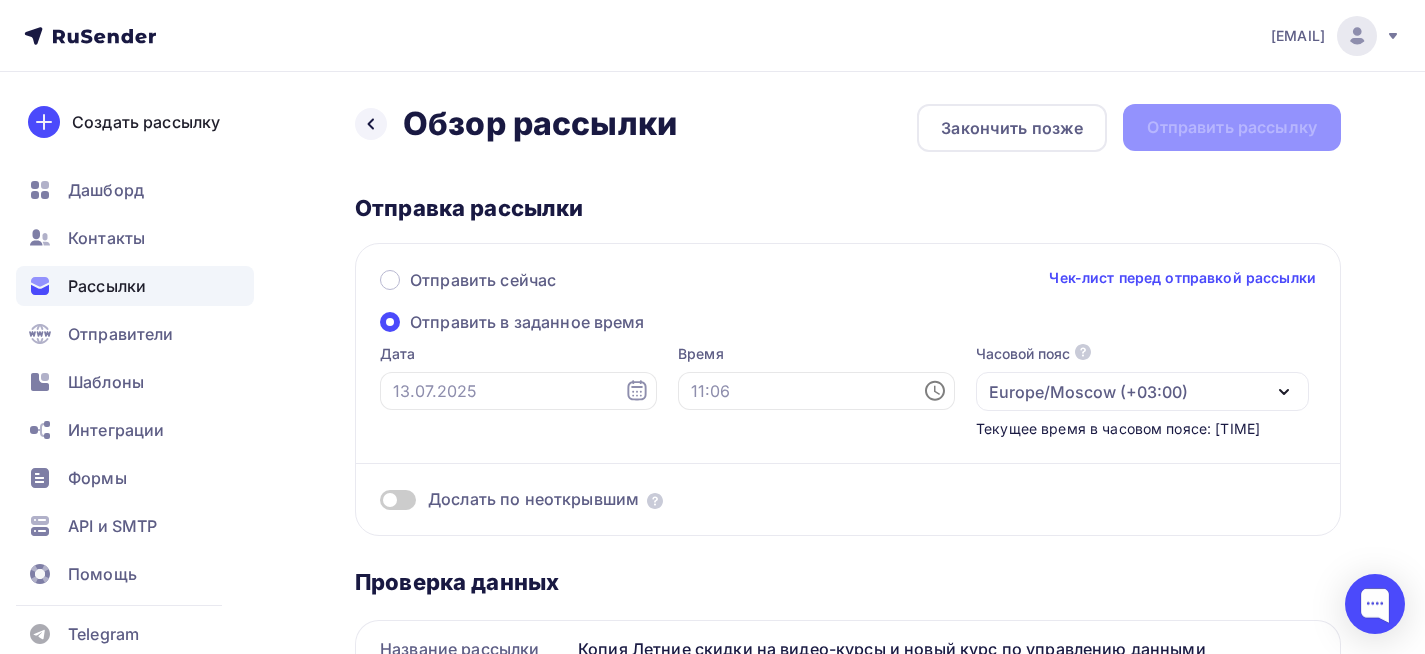 click 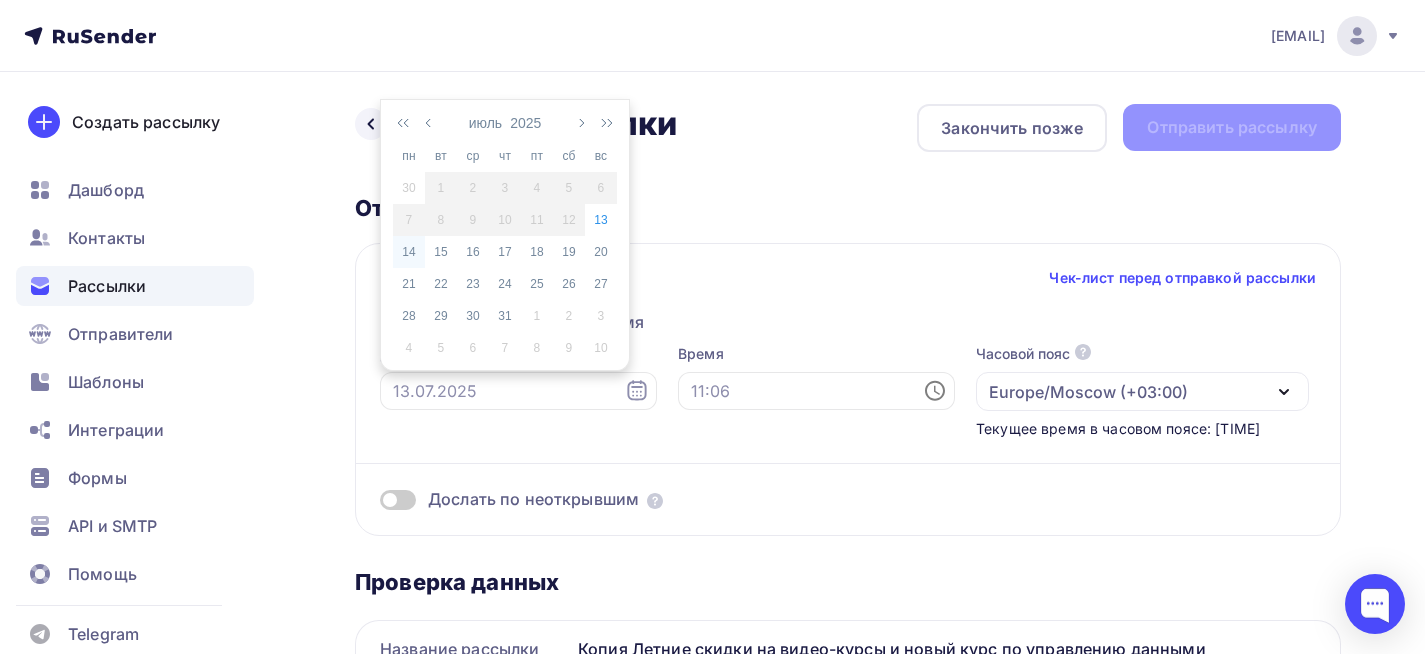 click on "14" at bounding box center (409, 252) 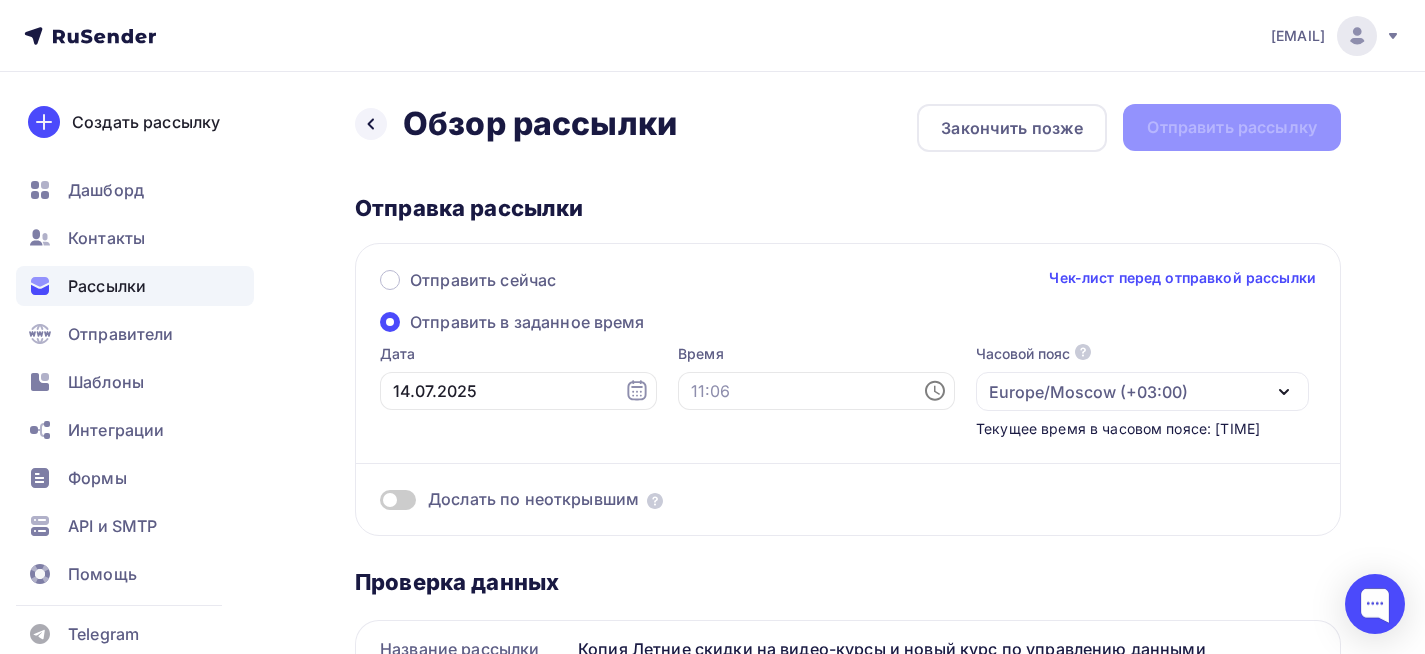 click 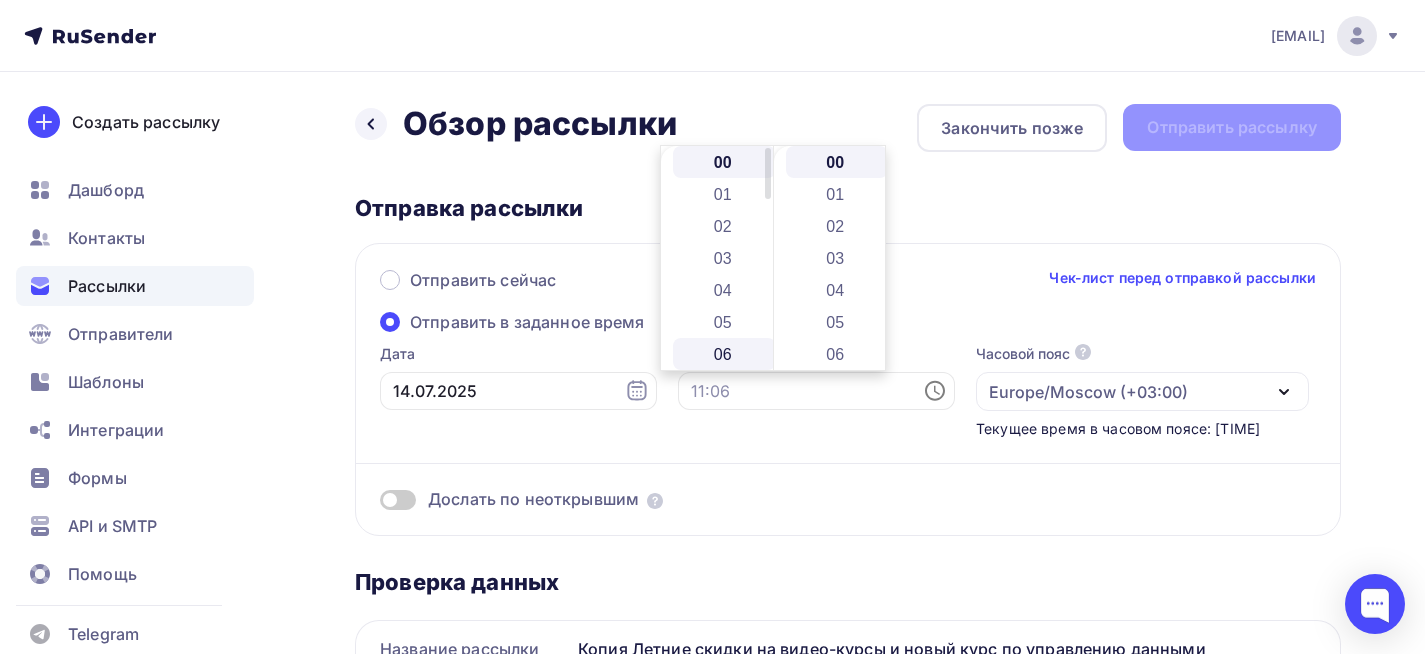 click on "06" at bounding box center [724, 354] 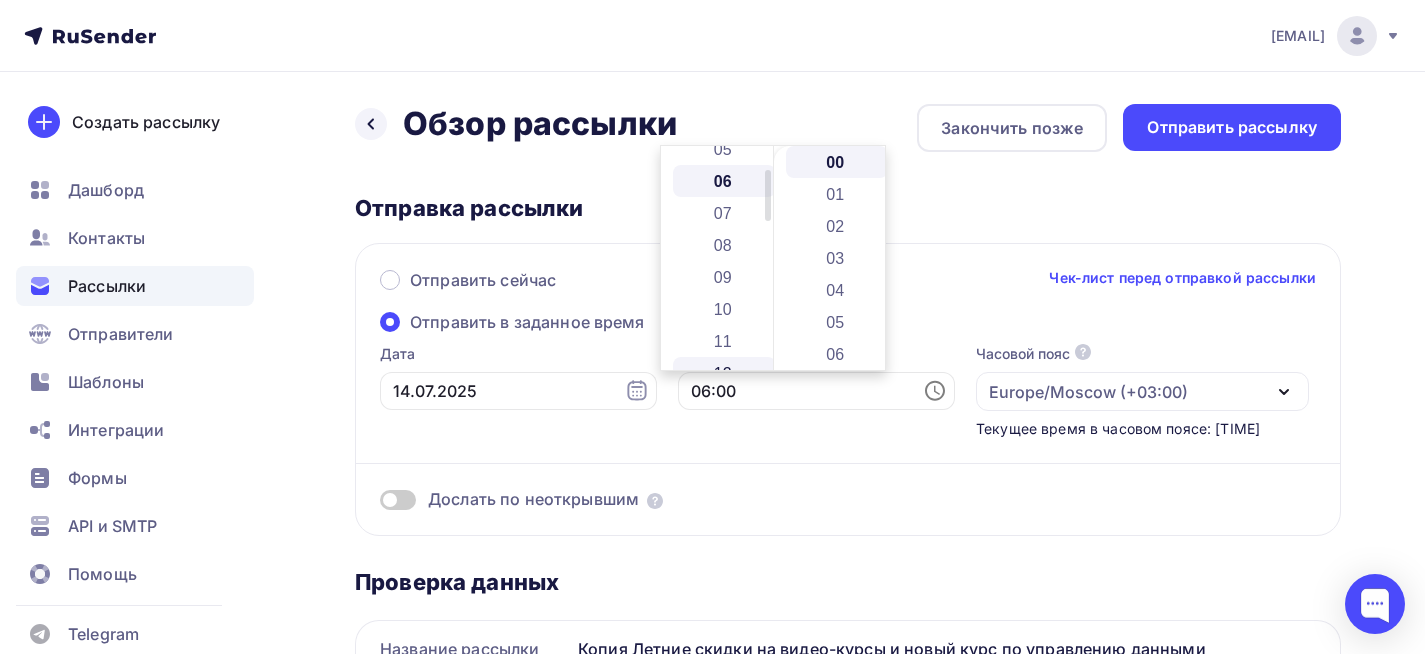 scroll, scrollTop: 192, scrollLeft: 0, axis: vertical 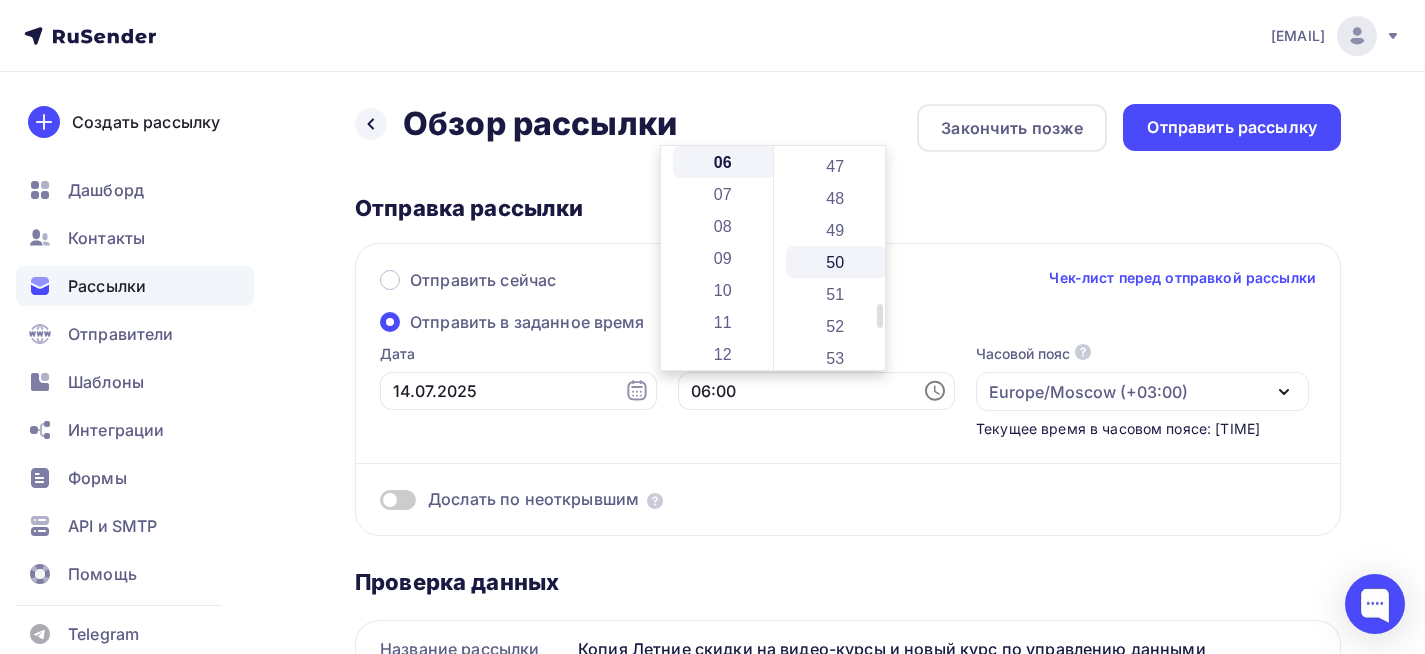click on "50" at bounding box center [837, 262] 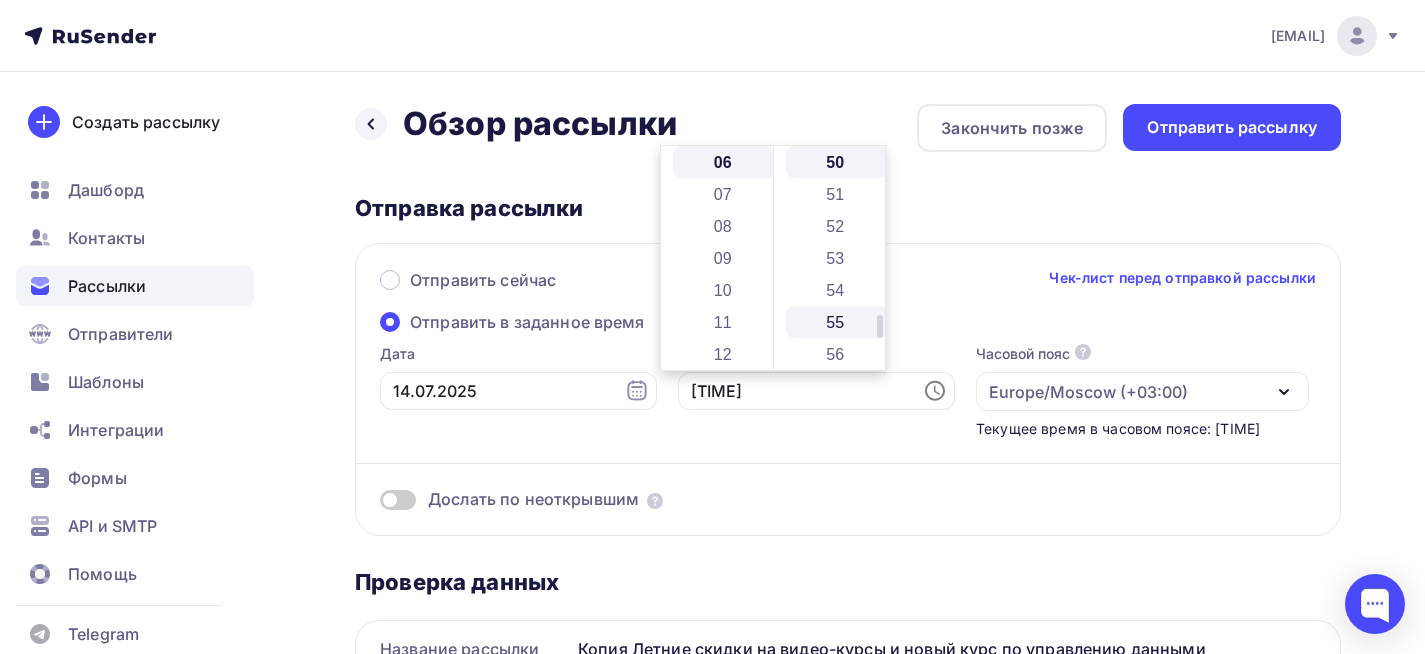 scroll, scrollTop: 1600, scrollLeft: 0, axis: vertical 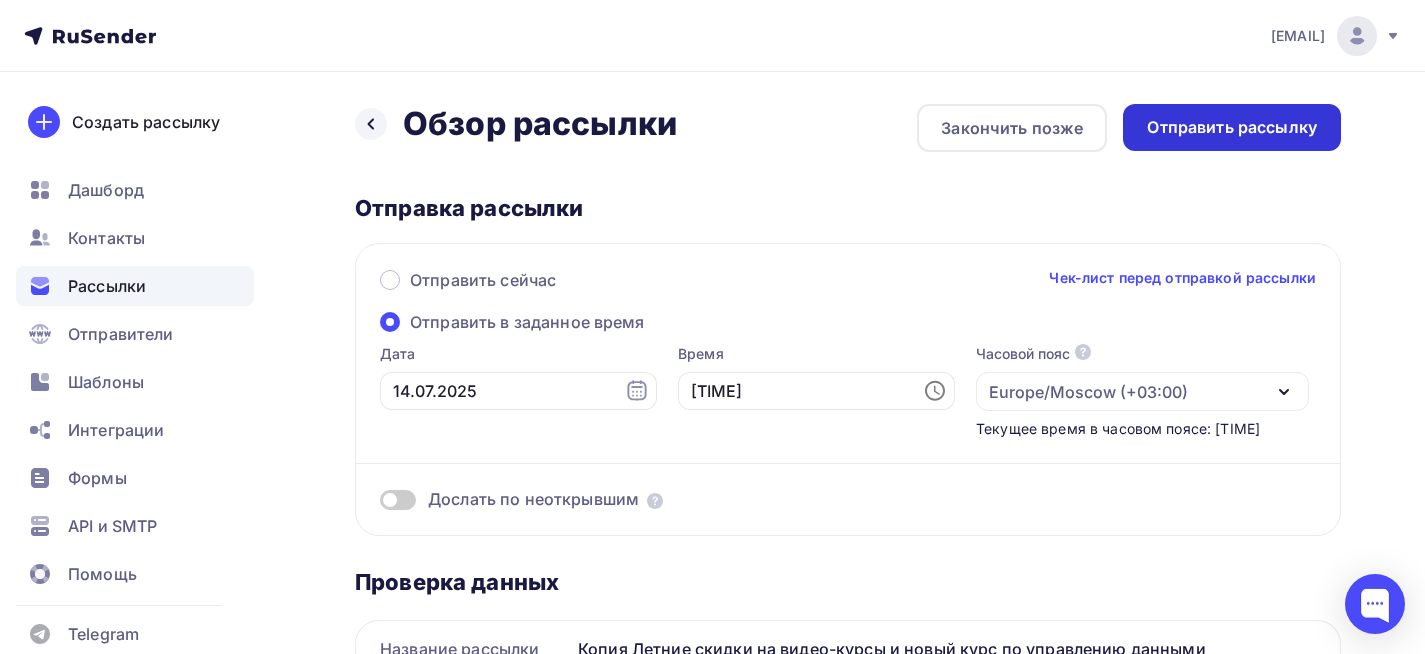 drag, startPoint x: 1141, startPoint y: 174, endPoint x: 1196, endPoint y: 146, distance: 61.7171 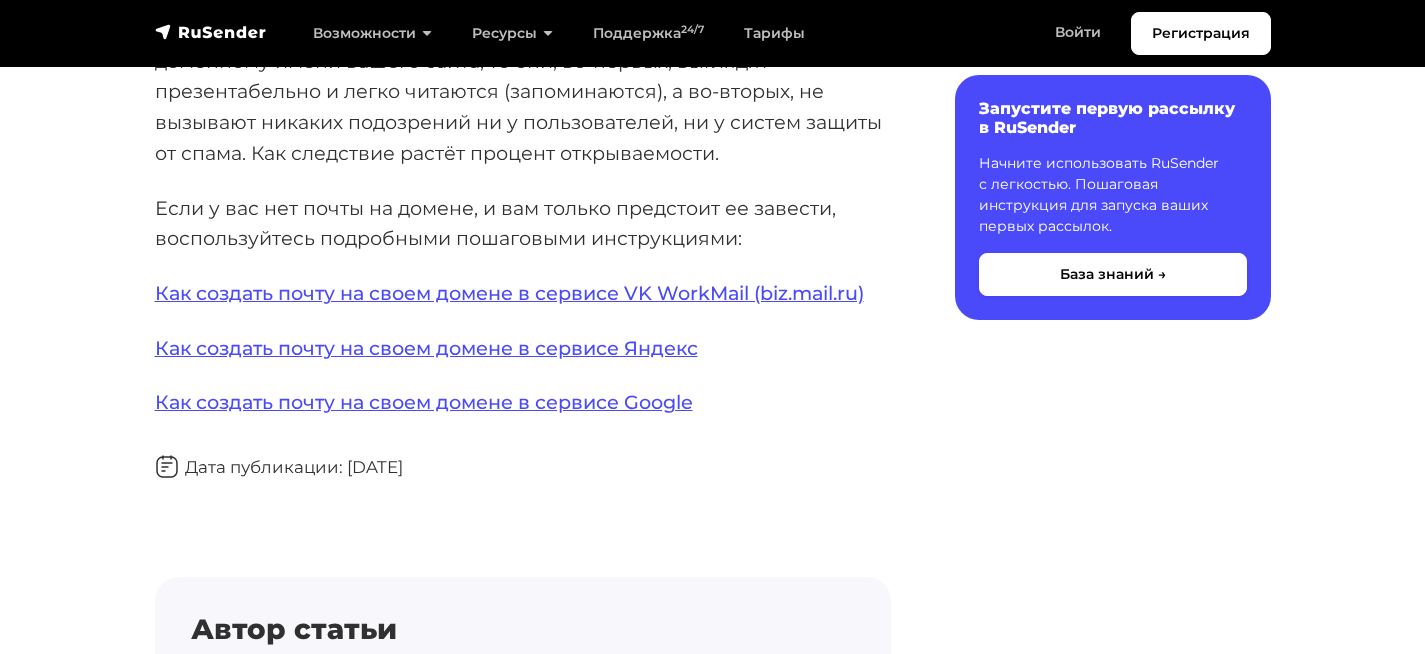 scroll, scrollTop: 400, scrollLeft: 0, axis: vertical 